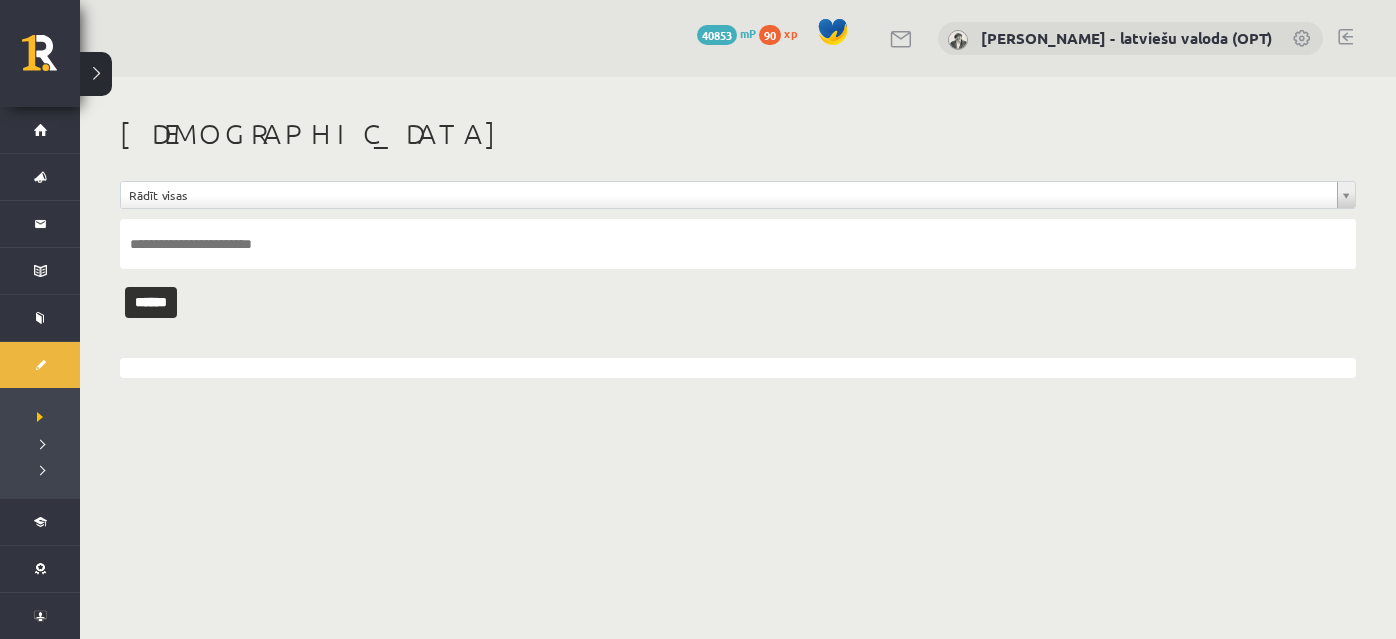 scroll, scrollTop: 0, scrollLeft: 0, axis: both 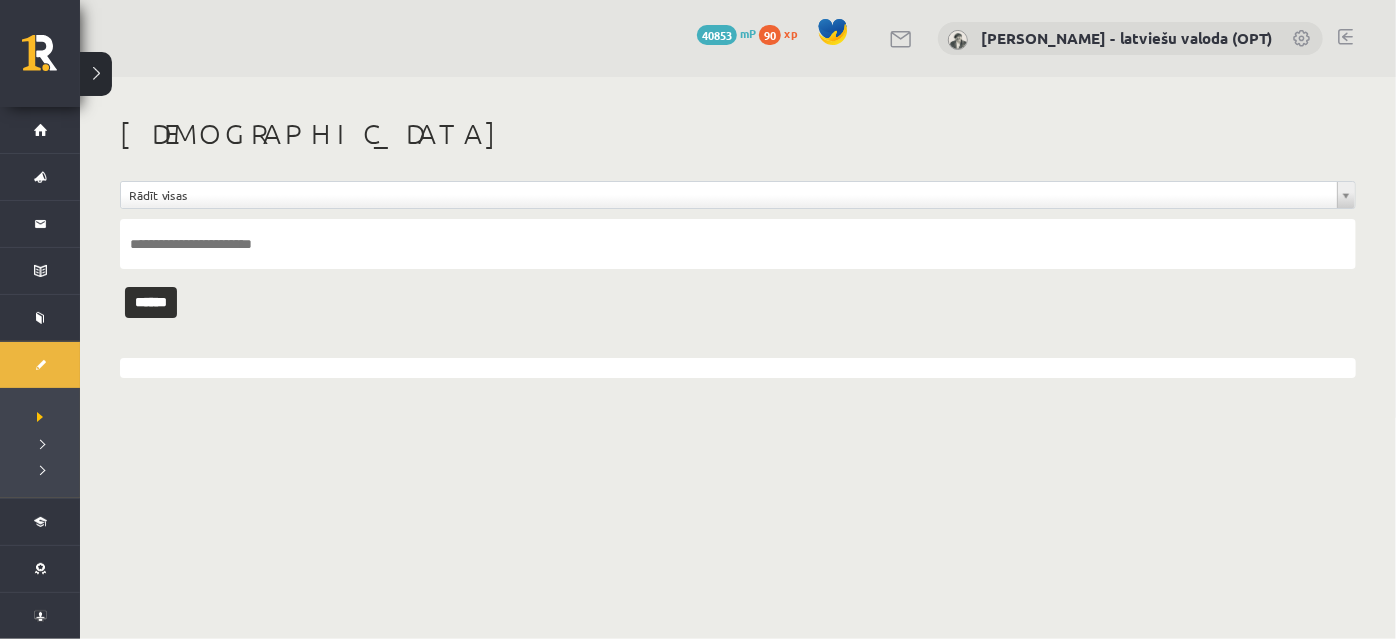 click at bounding box center [1345, 37] 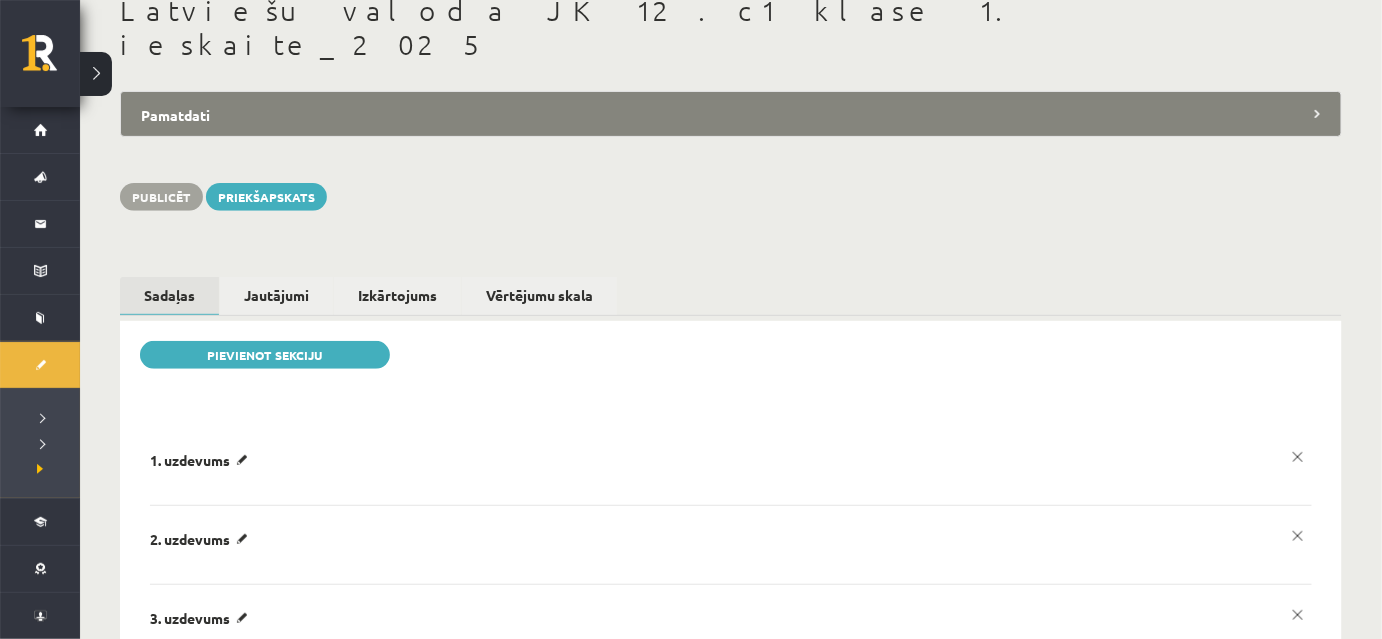scroll, scrollTop: 0, scrollLeft: 0, axis: both 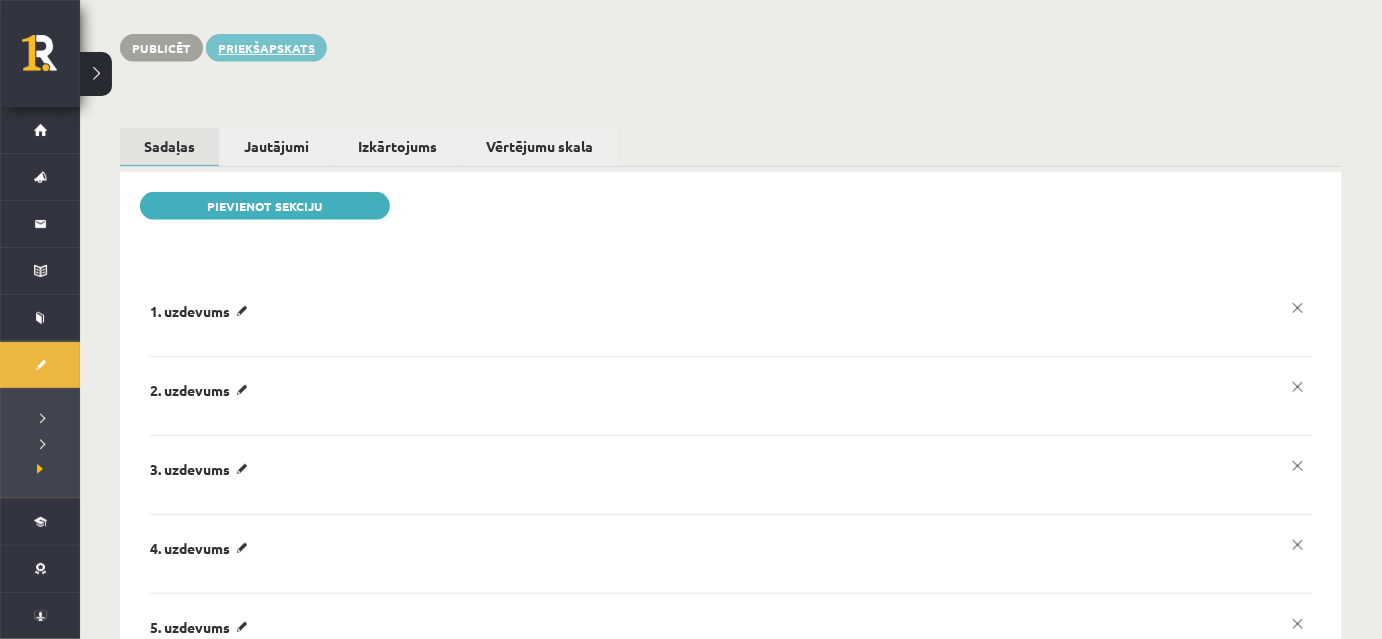 click on "Priekšapskats" at bounding box center [266, 48] 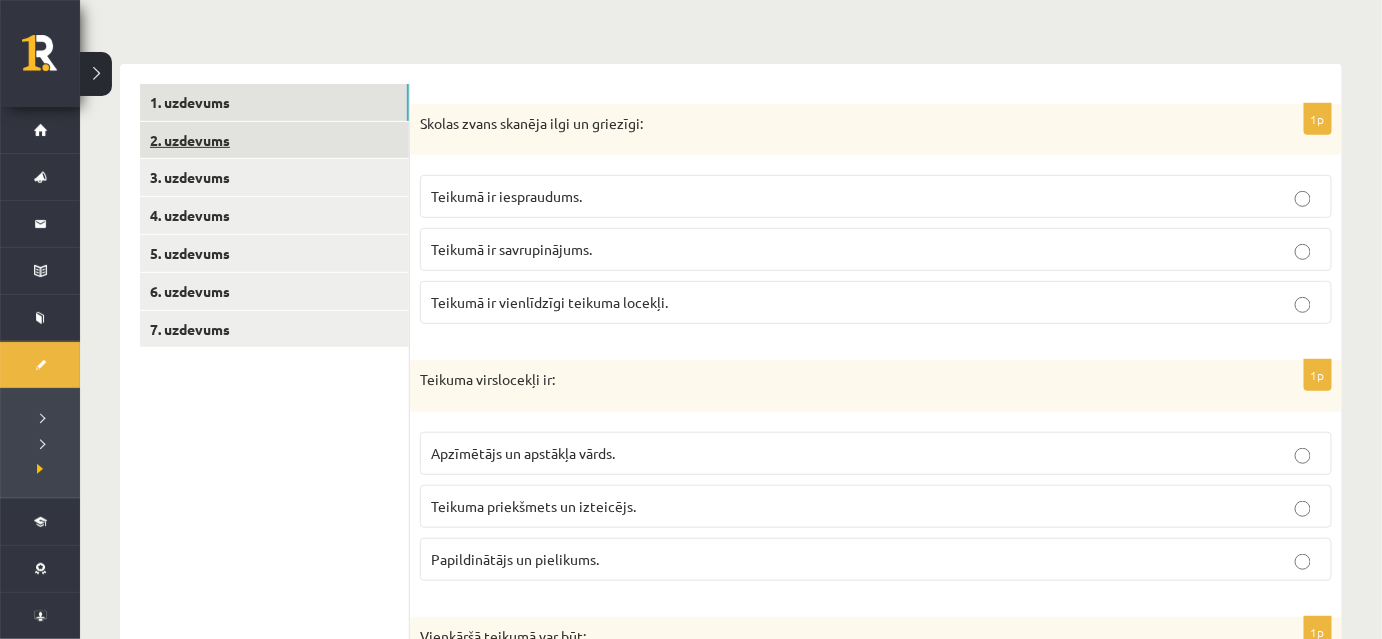 click on "2. uzdevums" at bounding box center (274, 140) 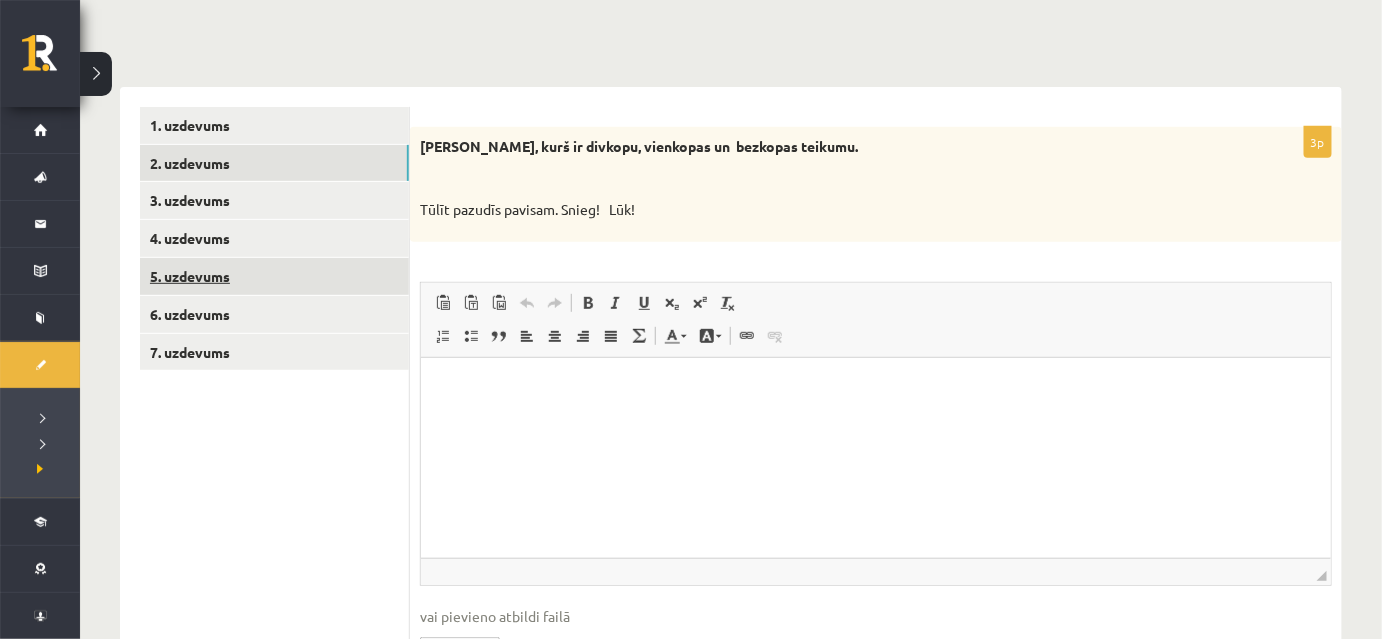 scroll, scrollTop: 0, scrollLeft: 0, axis: both 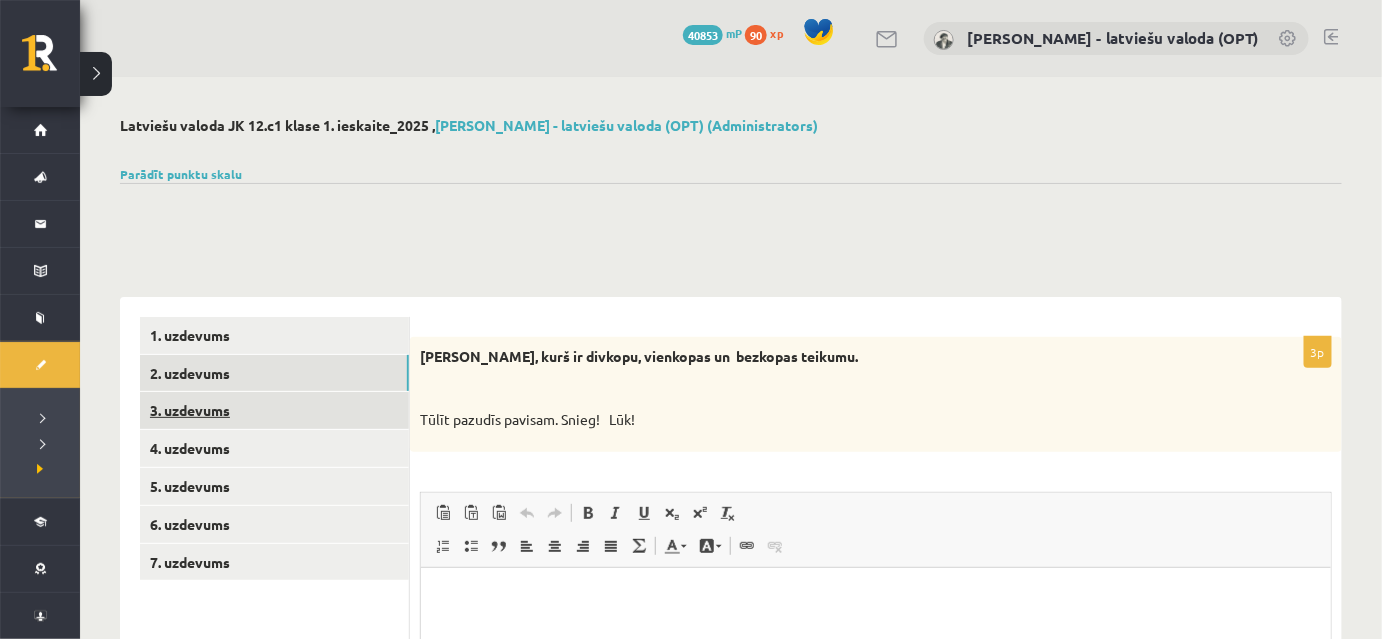 click on "3. uzdevums" at bounding box center (274, 410) 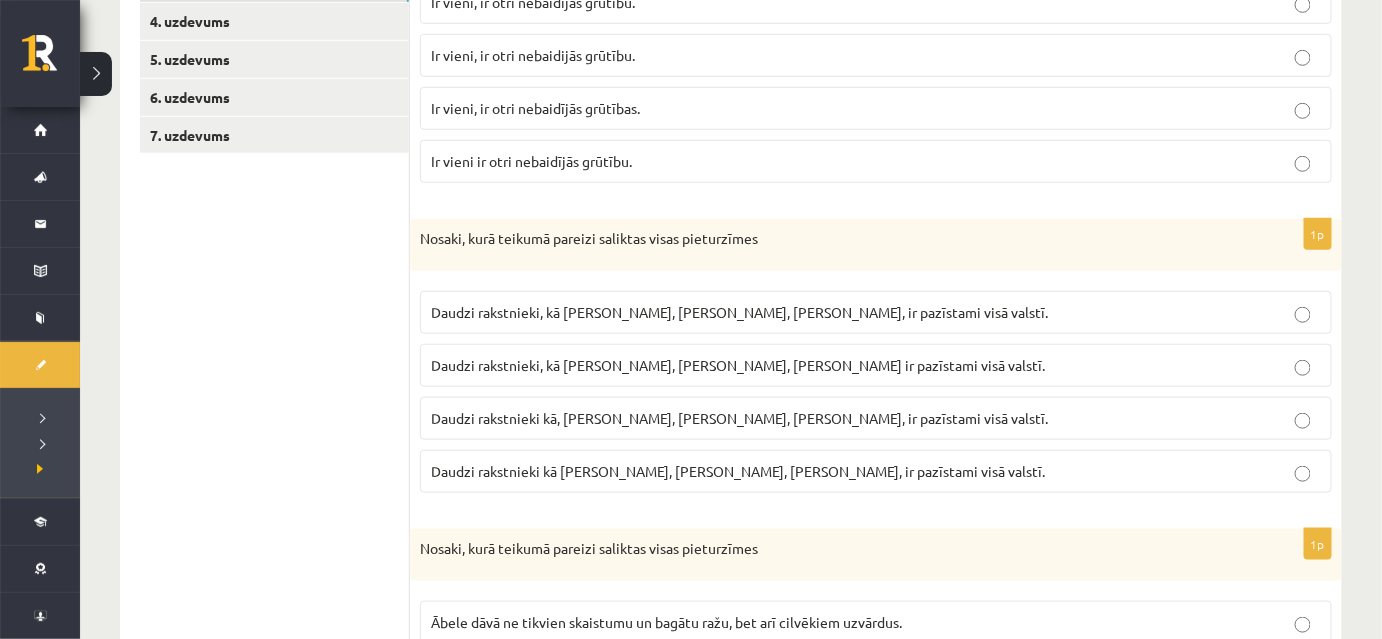 scroll, scrollTop: 245, scrollLeft: 0, axis: vertical 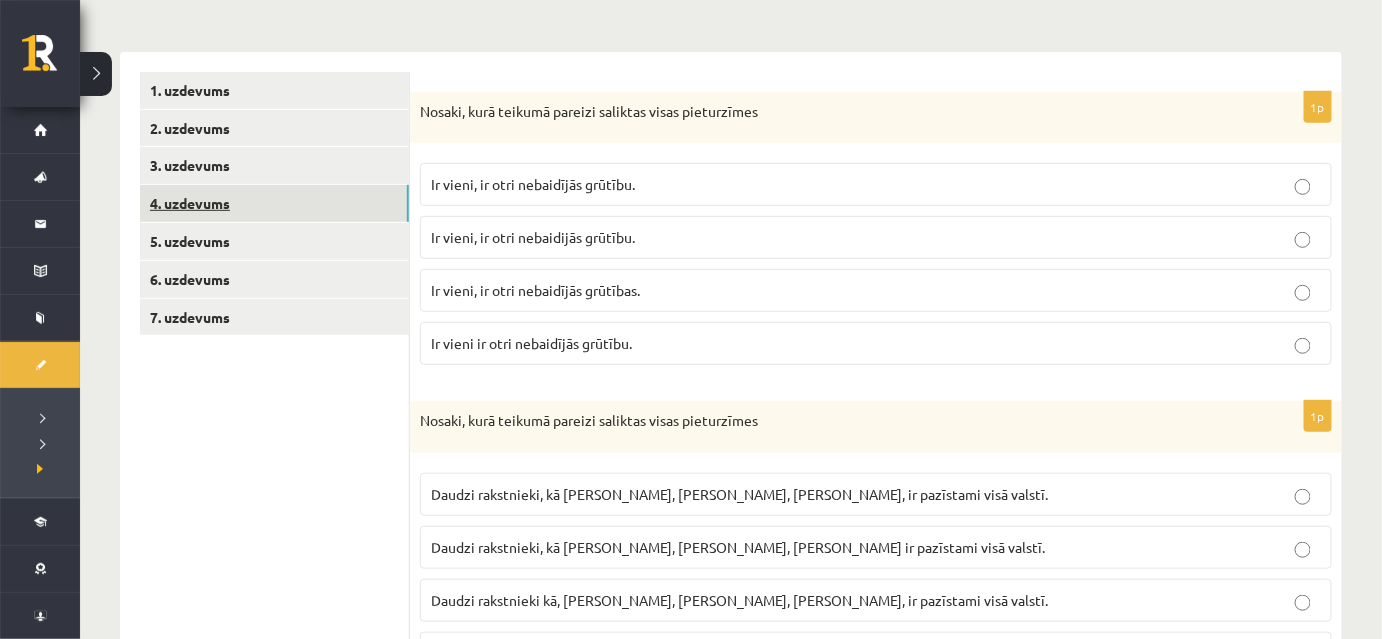 click on "4. uzdevums" at bounding box center (274, 203) 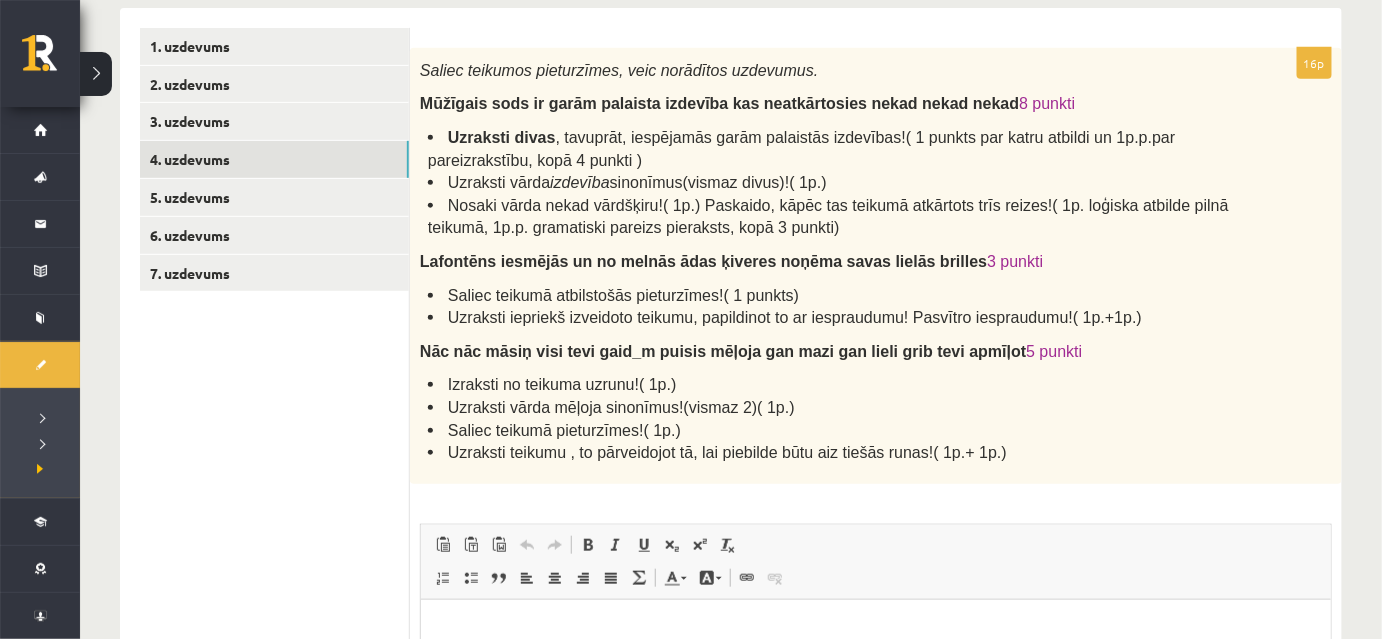 scroll, scrollTop: 245, scrollLeft: 0, axis: vertical 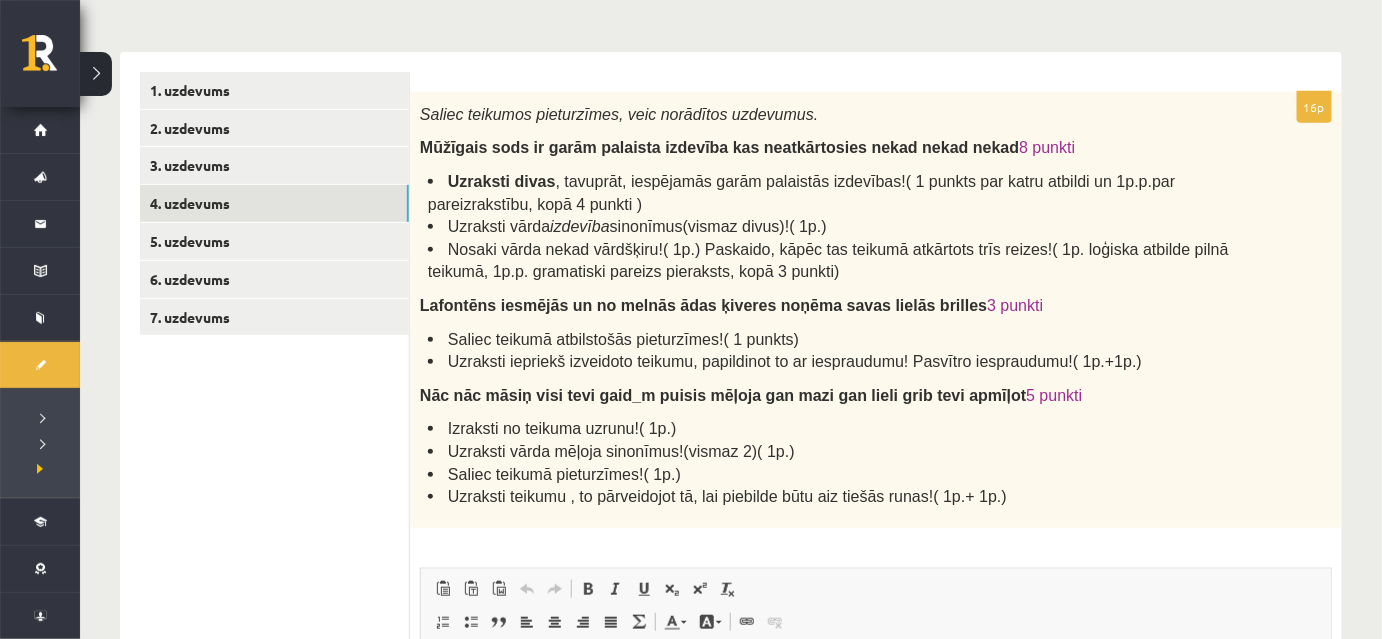 drag, startPoint x: 420, startPoint y: 109, endPoint x: 445, endPoint y: 133, distance: 34.655445 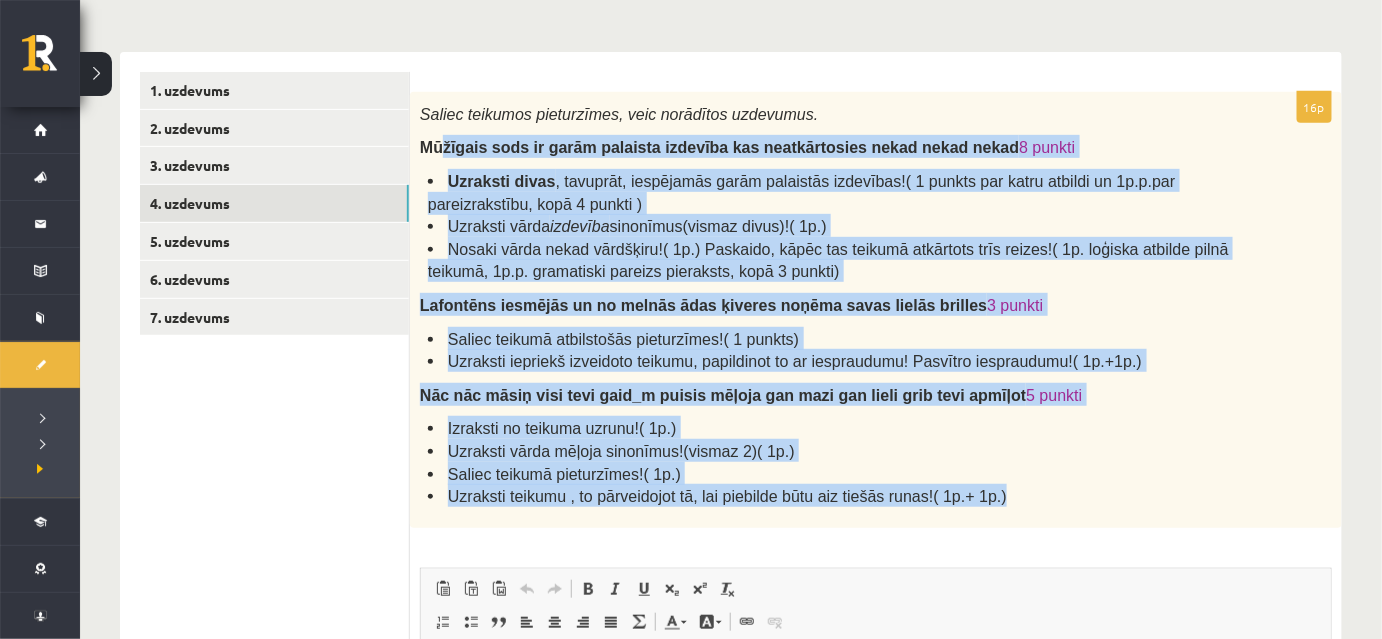 drag, startPoint x: 445, startPoint y: 133, endPoint x: 969, endPoint y: 503, distance: 641.4639 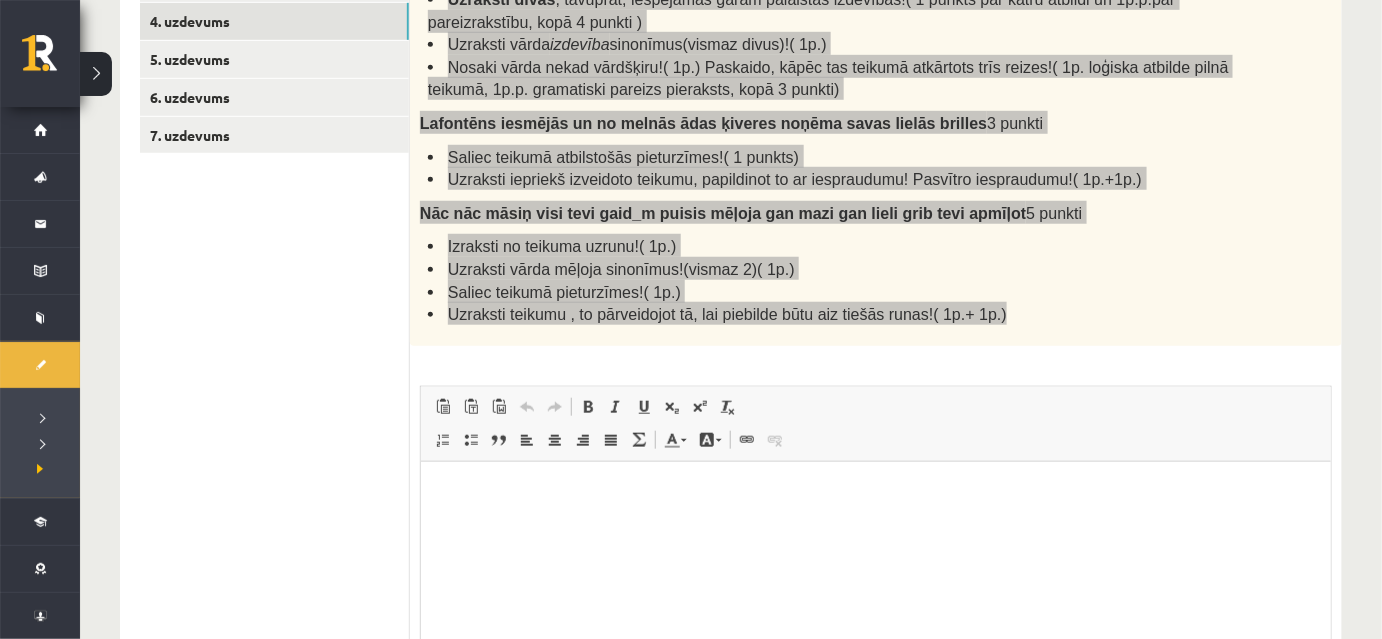 click at bounding box center (875, 491) 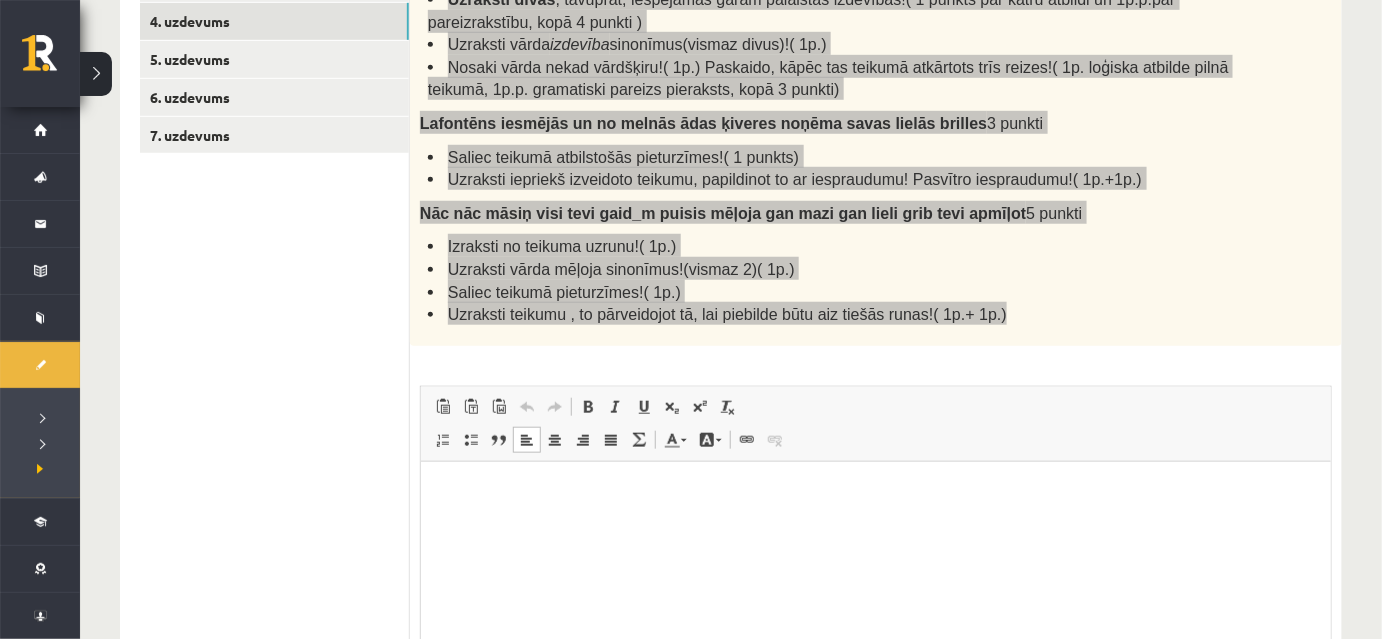 click at bounding box center (875, 491) 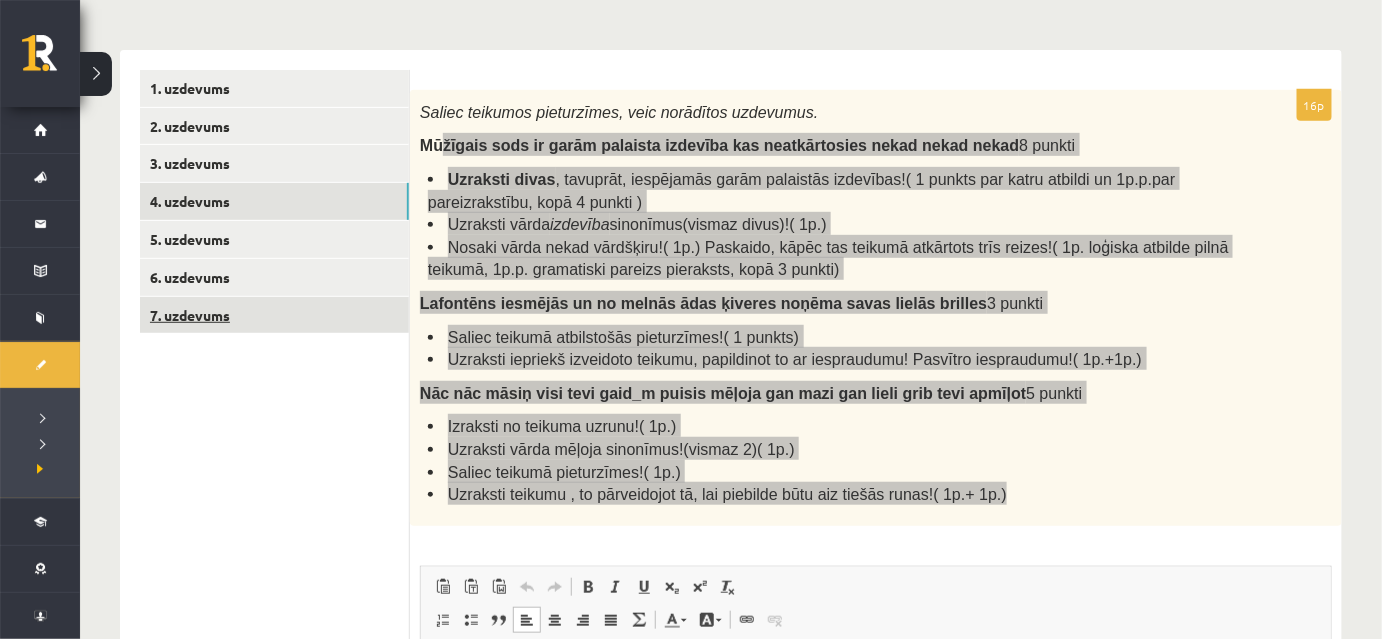scroll, scrollTop: 245, scrollLeft: 0, axis: vertical 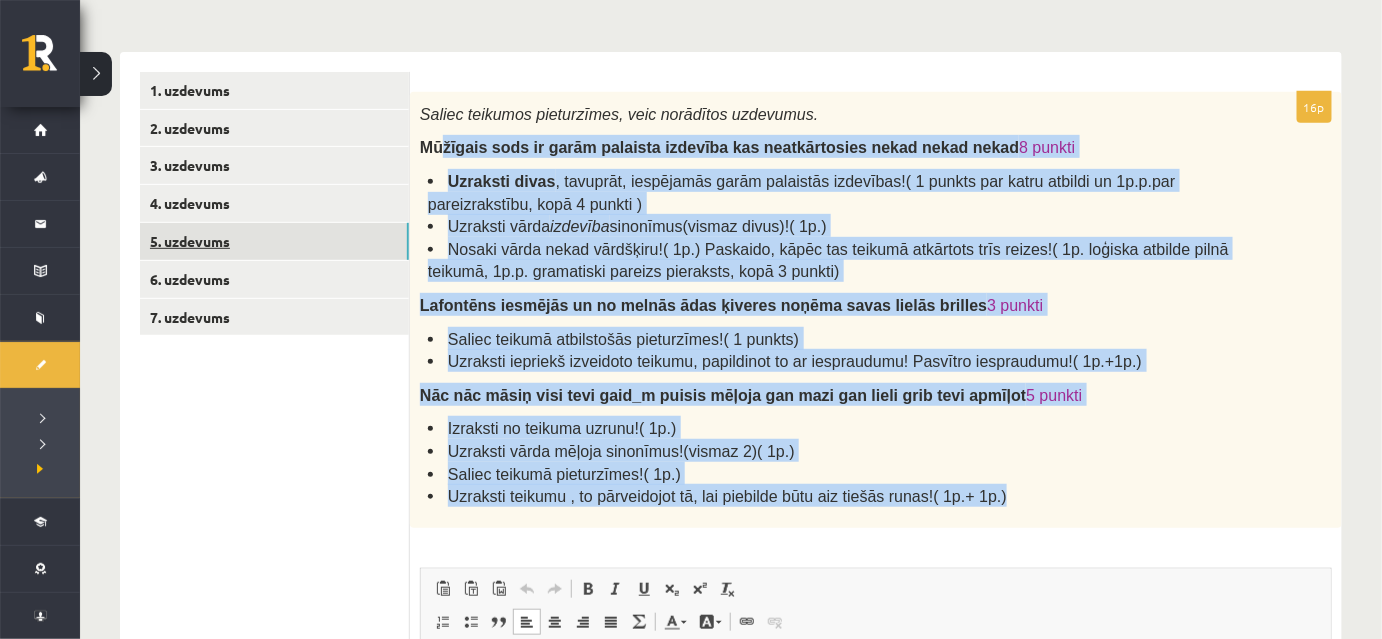 click on "5. uzdevums" at bounding box center [274, 241] 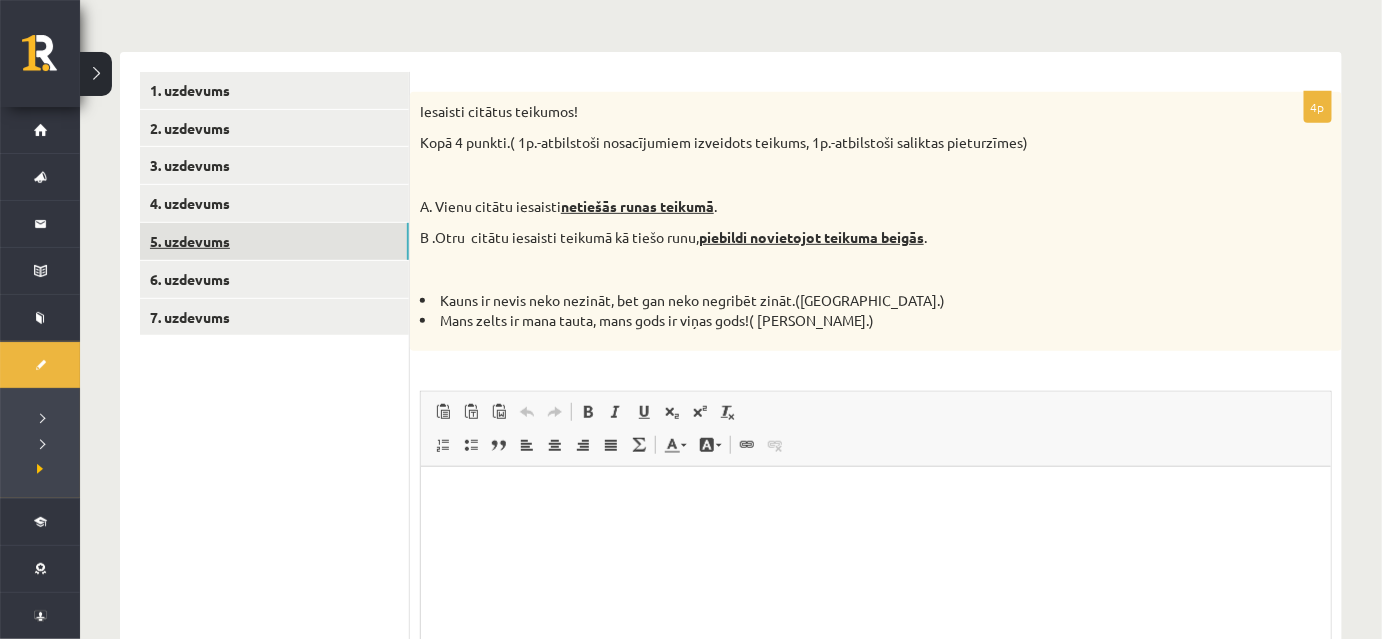 scroll, scrollTop: 0, scrollLeft: 0, axis: both 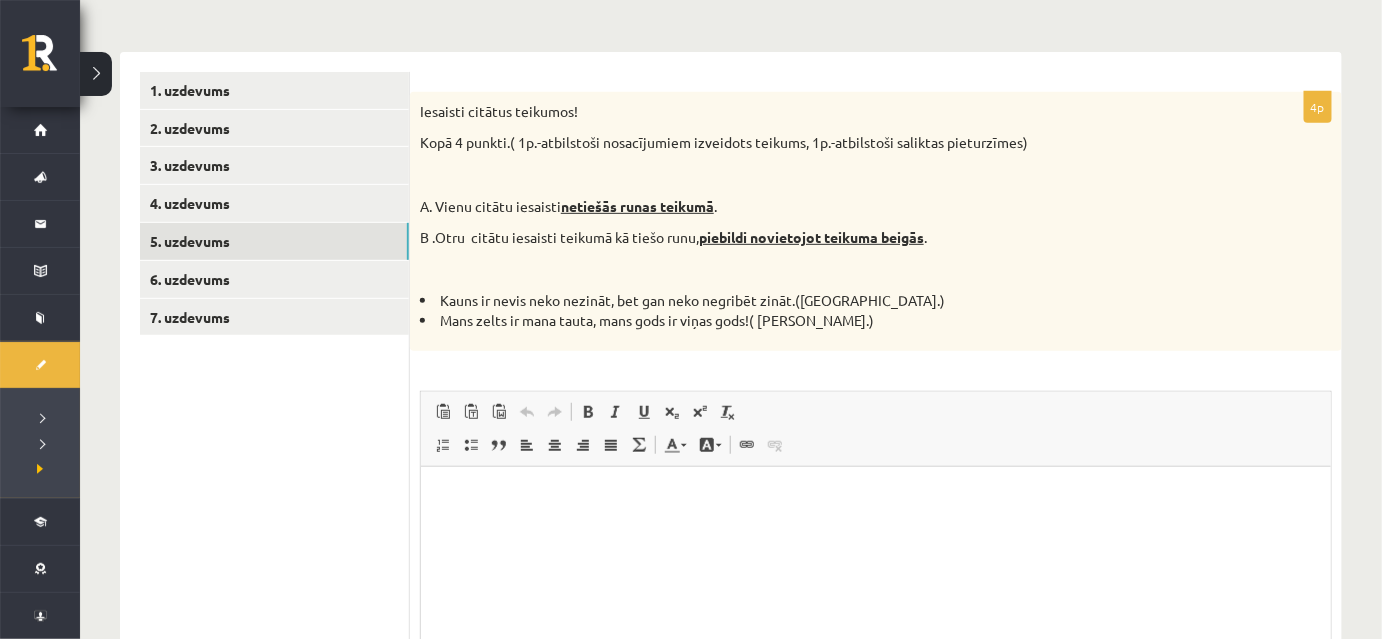 click on "B .Otru  citātu iesaisti teikumā kā tiešo runu,  piebildi novietojot teikuma beigās ." at bounding box center (826, 238) 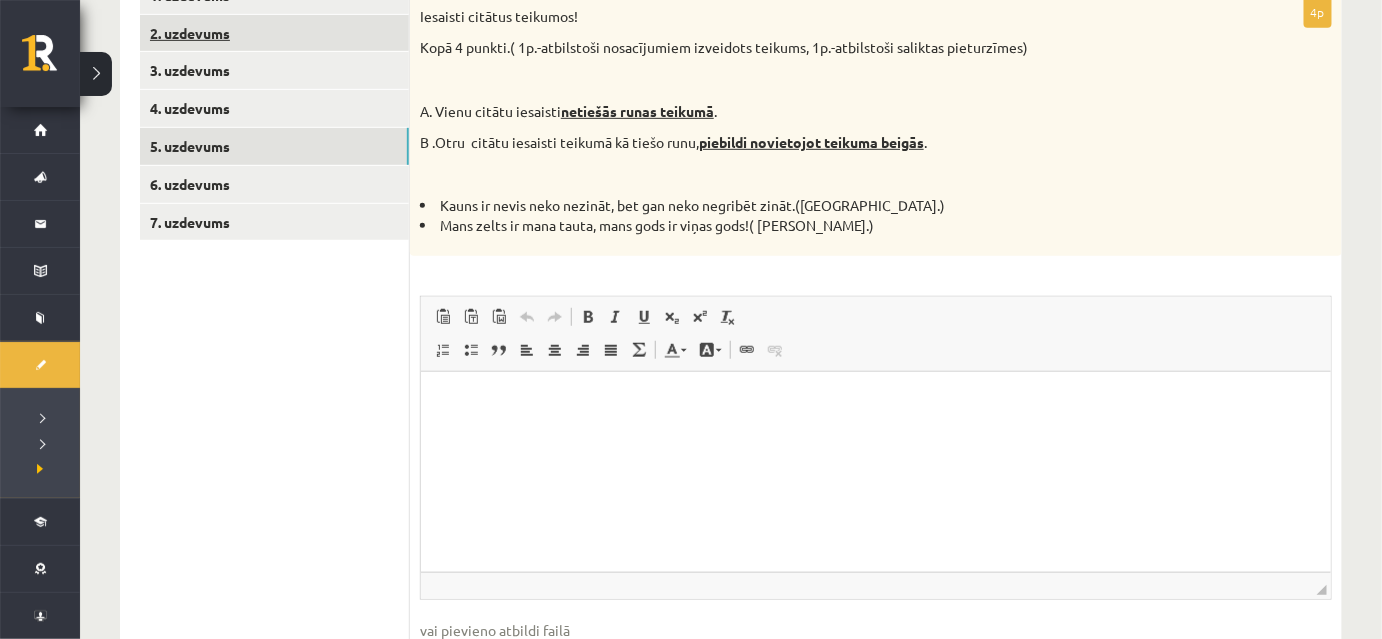 scroll, scrollTop: 107, scrollLeft: 0, axis: vertical 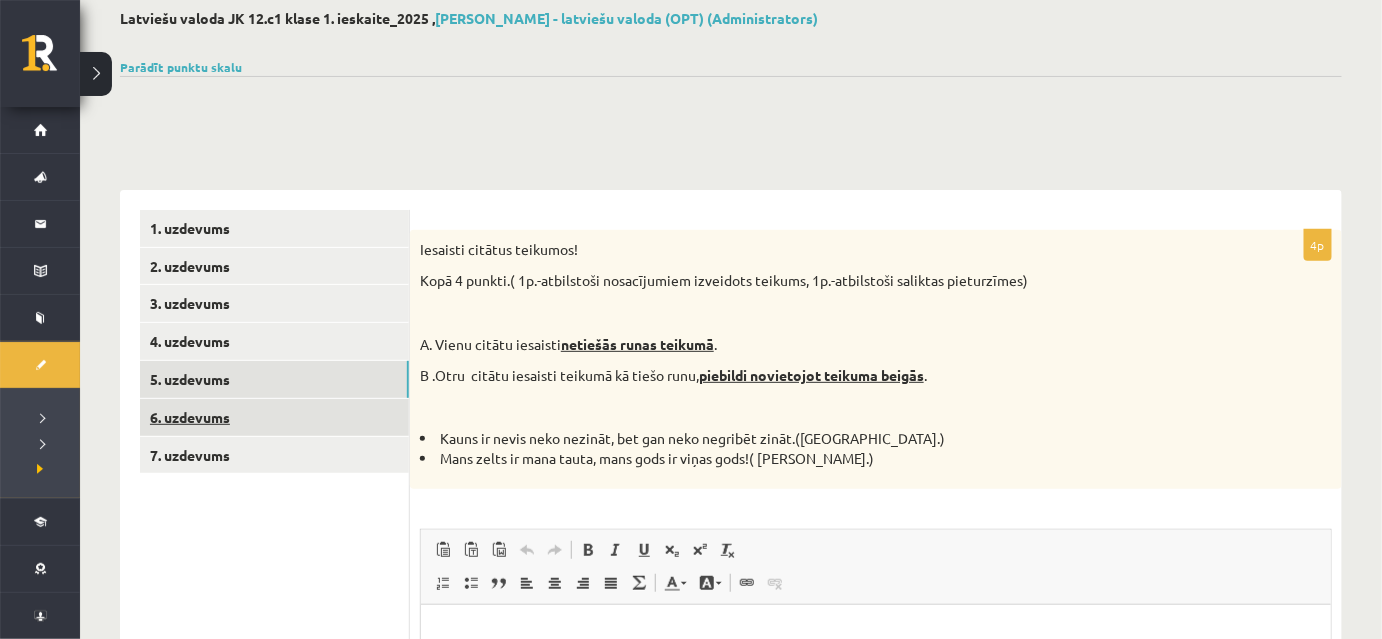 click on "6. uzdevums" at bounding box center (274, 417) 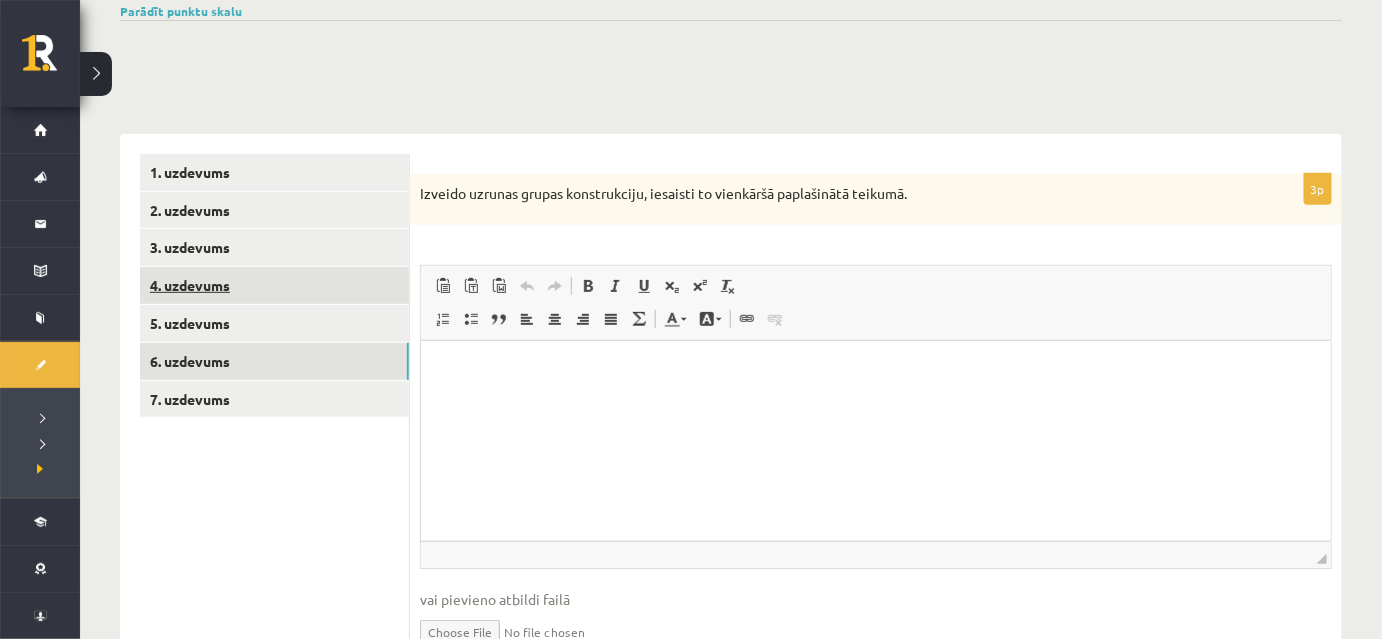 scroll, scrollTop: 264, scrollLeft: 0, axis: vertical 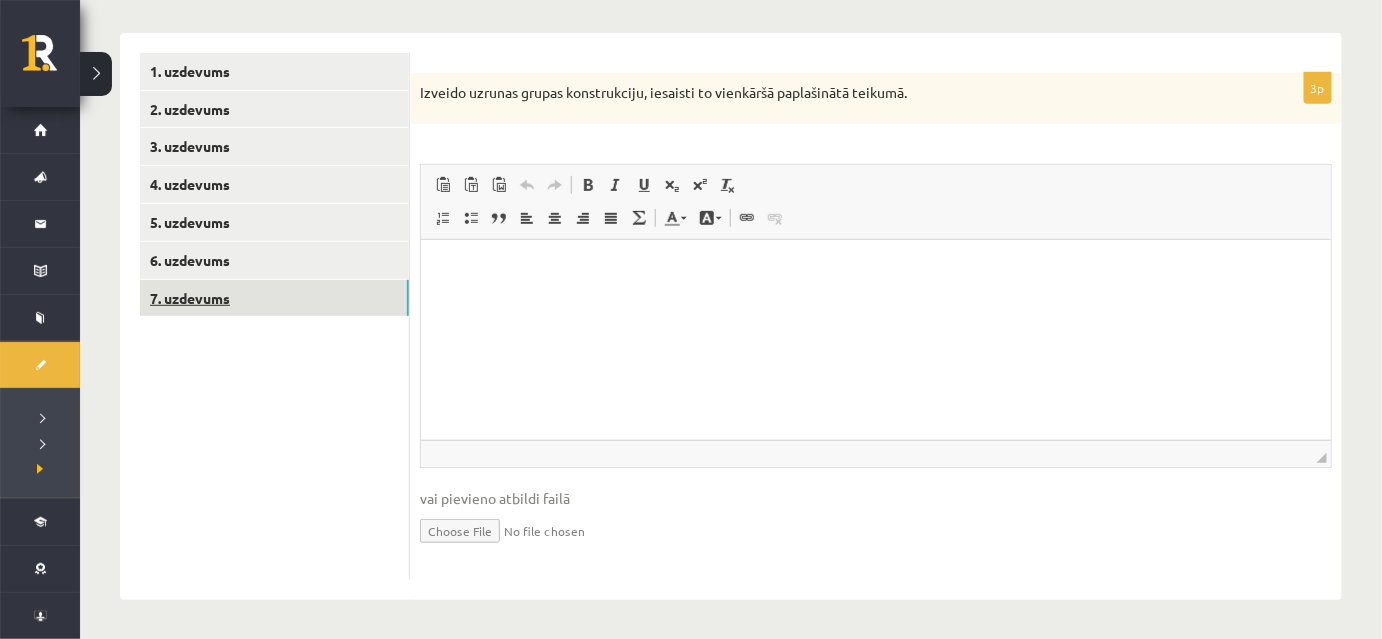 click on "7. uzdevums" at bounding box center (274, 298) 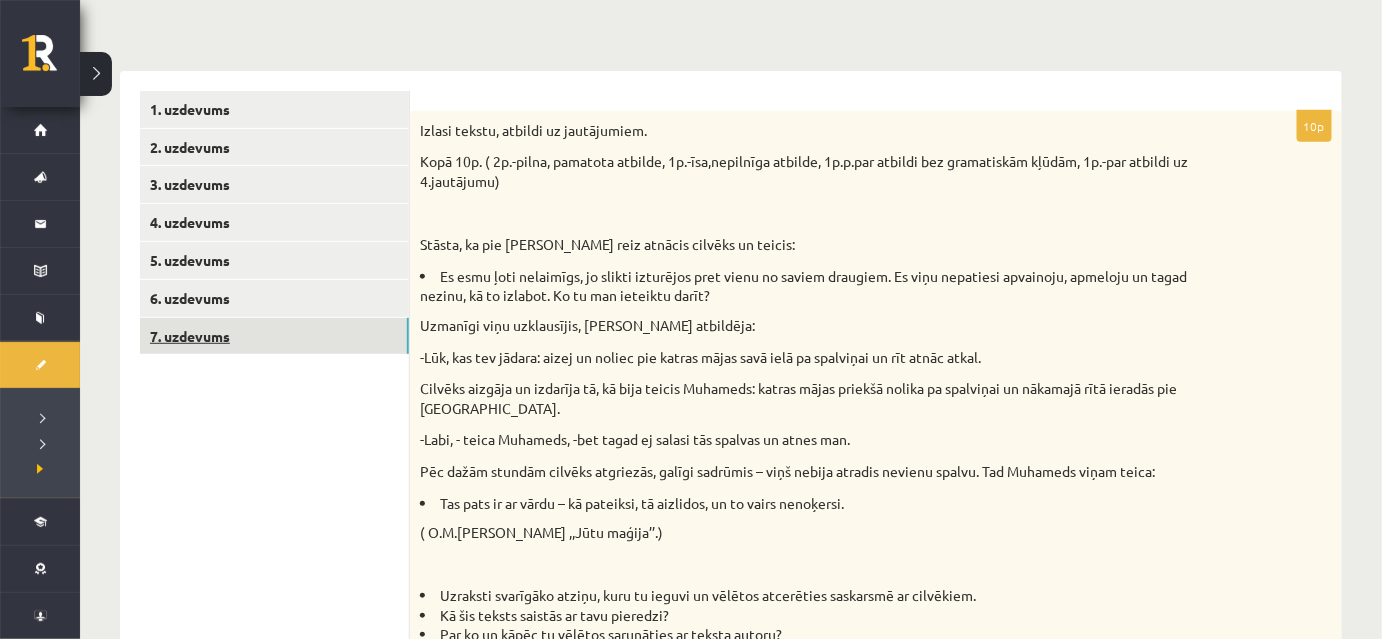 scroll, scrollTop: 0, scrollLeft: 0, axis: both 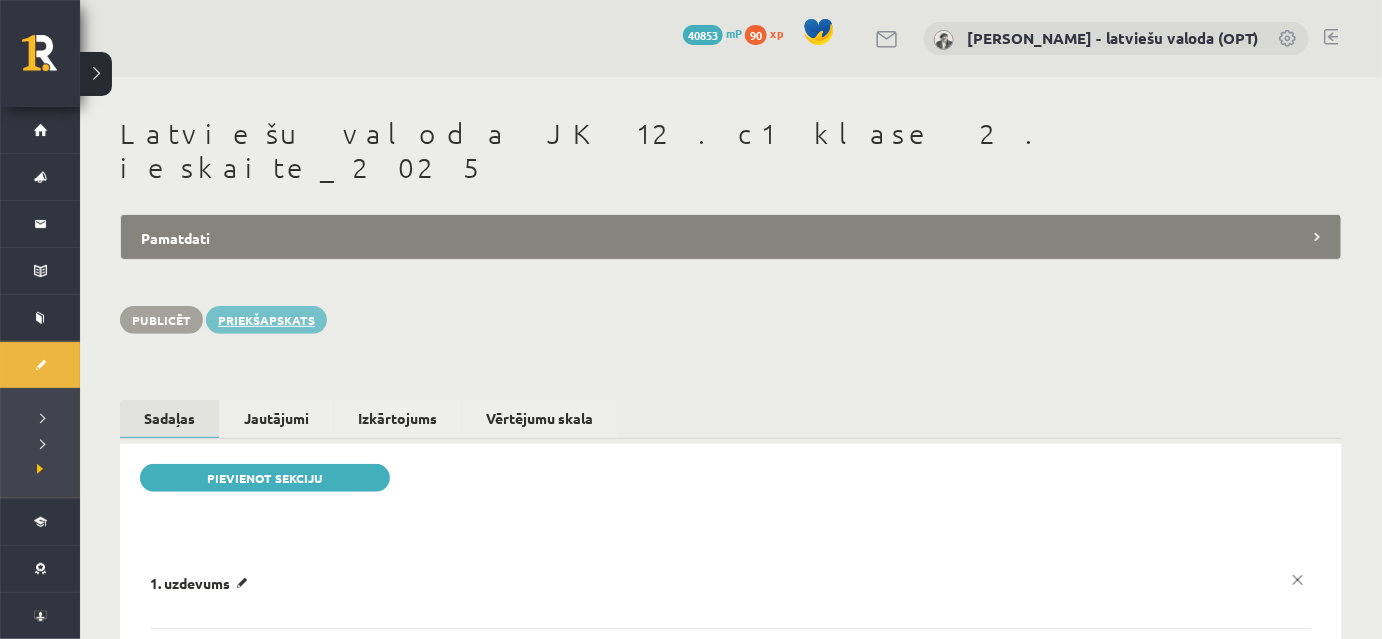 click on "Priekšapskats" at bounding box center [266, 320] 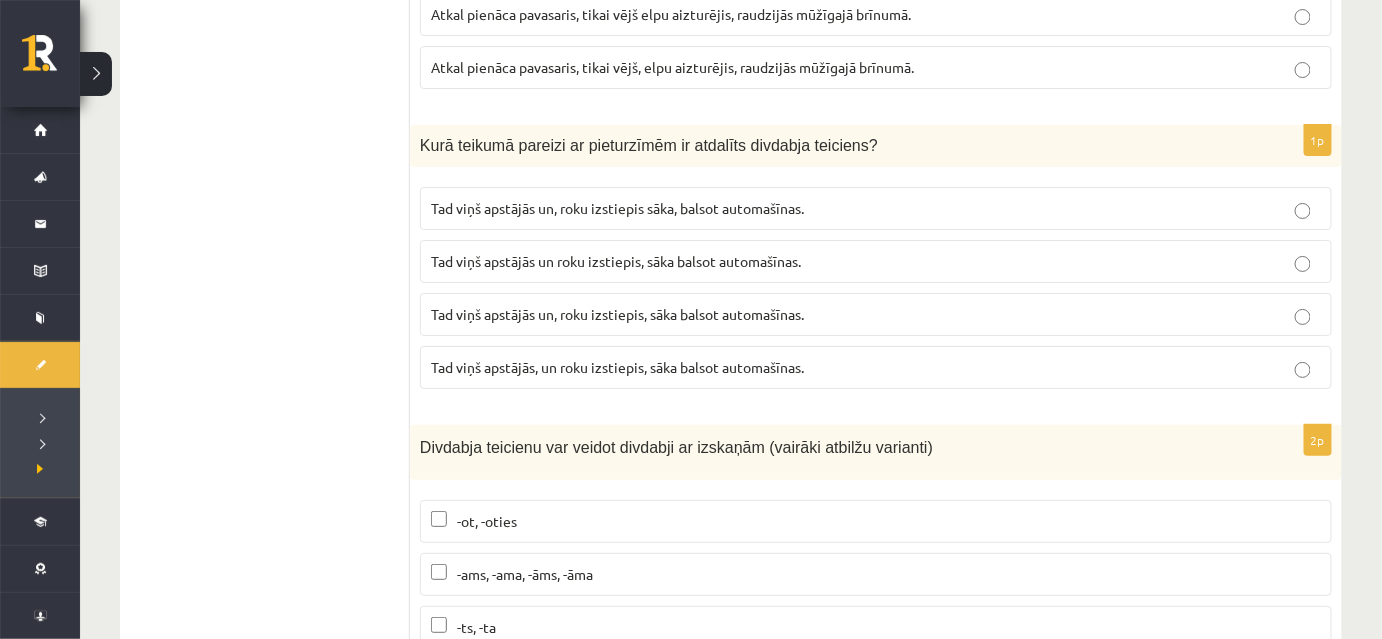 scroll, scrollTop: 5076, scrollLeft: 0, axis: vertical 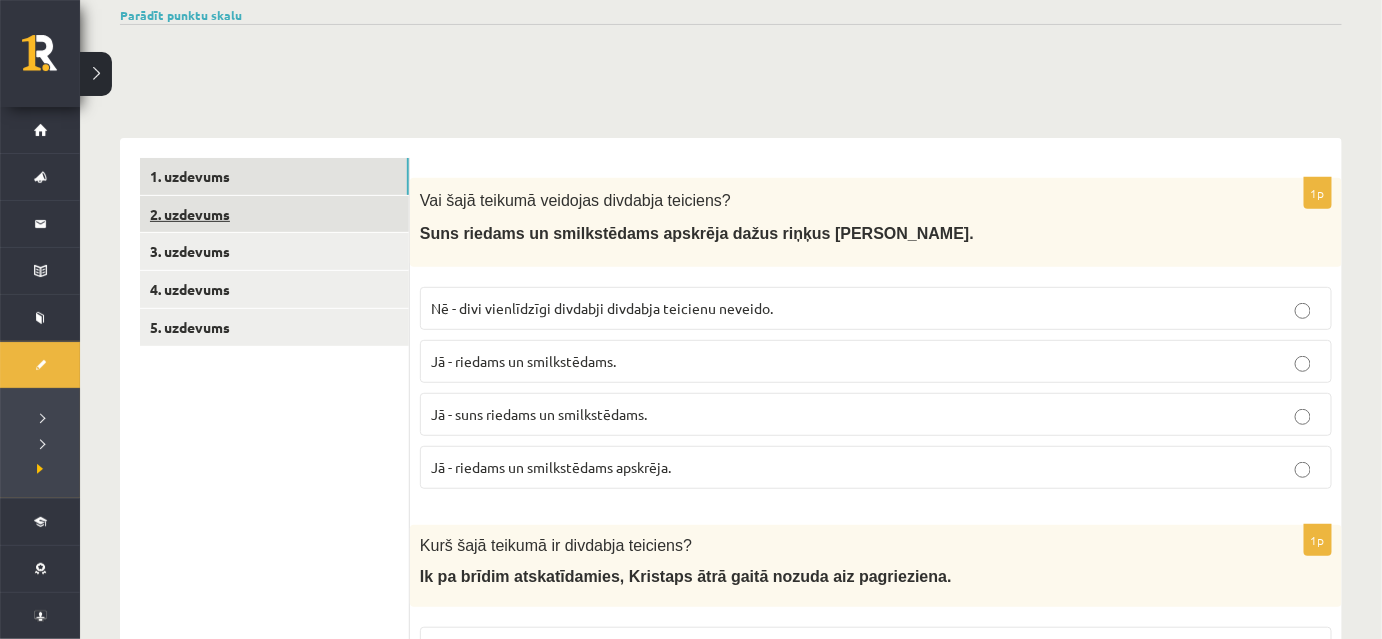 click on "2. uzdevums" at bounding box center [274, 214] 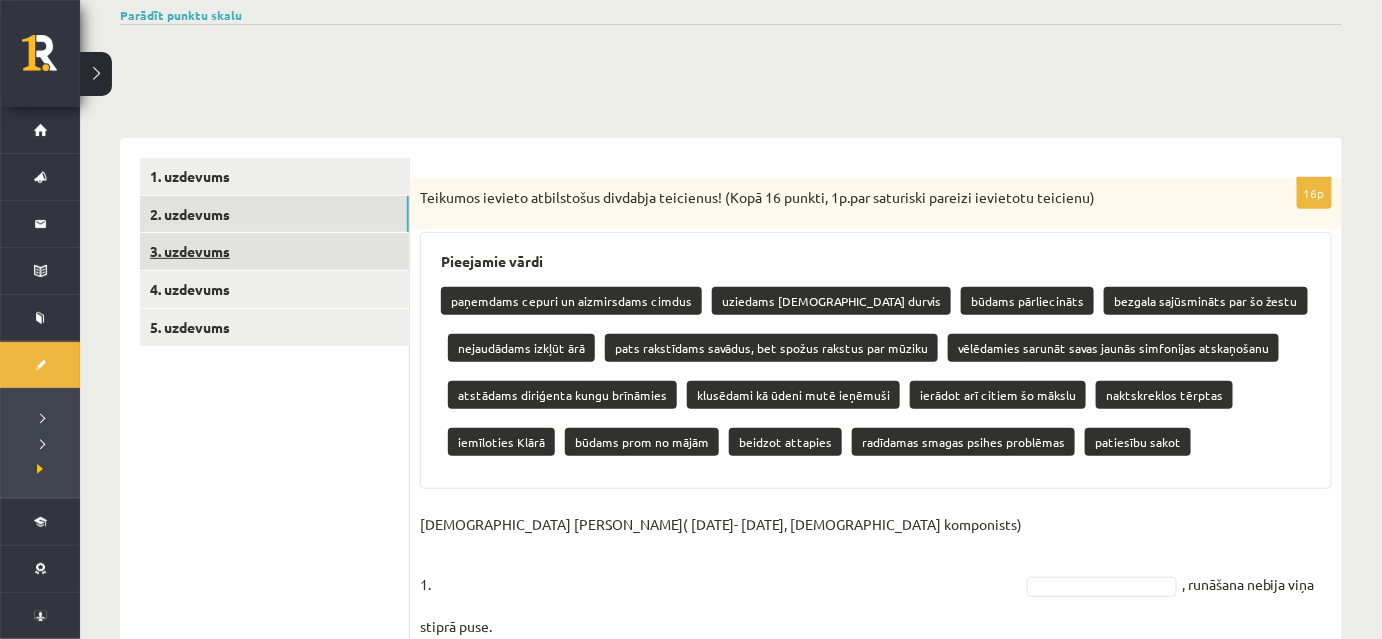 click on "3. uzdevums" at bounding box center (274, 251) 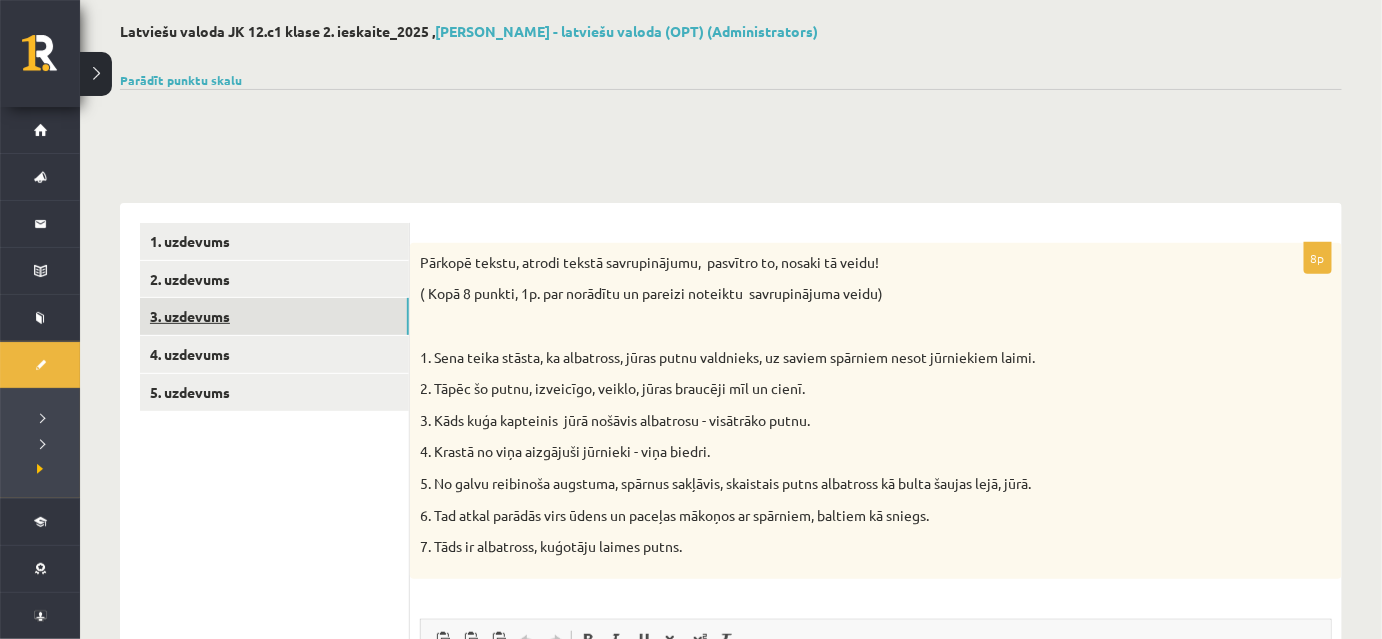 scroll, scrollTop: 93, scrollLeft: 0, axis: vertical 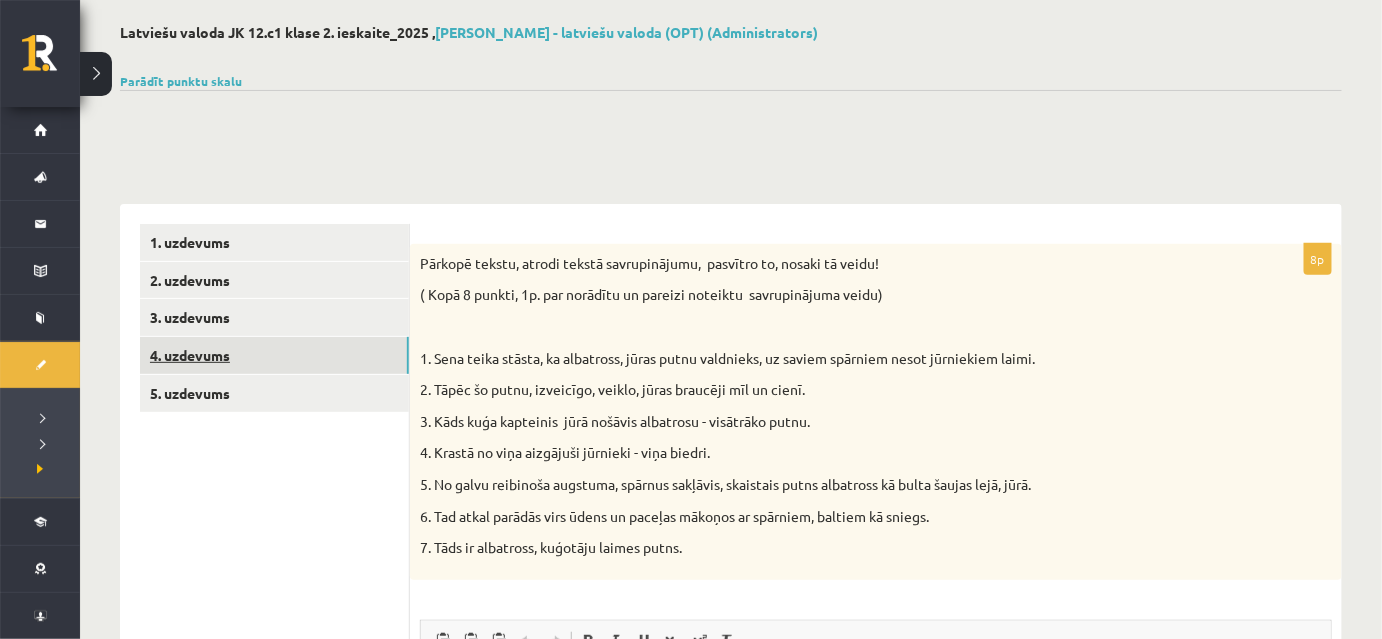 click on "4. uzdevums" at bounding box center [274, 355] 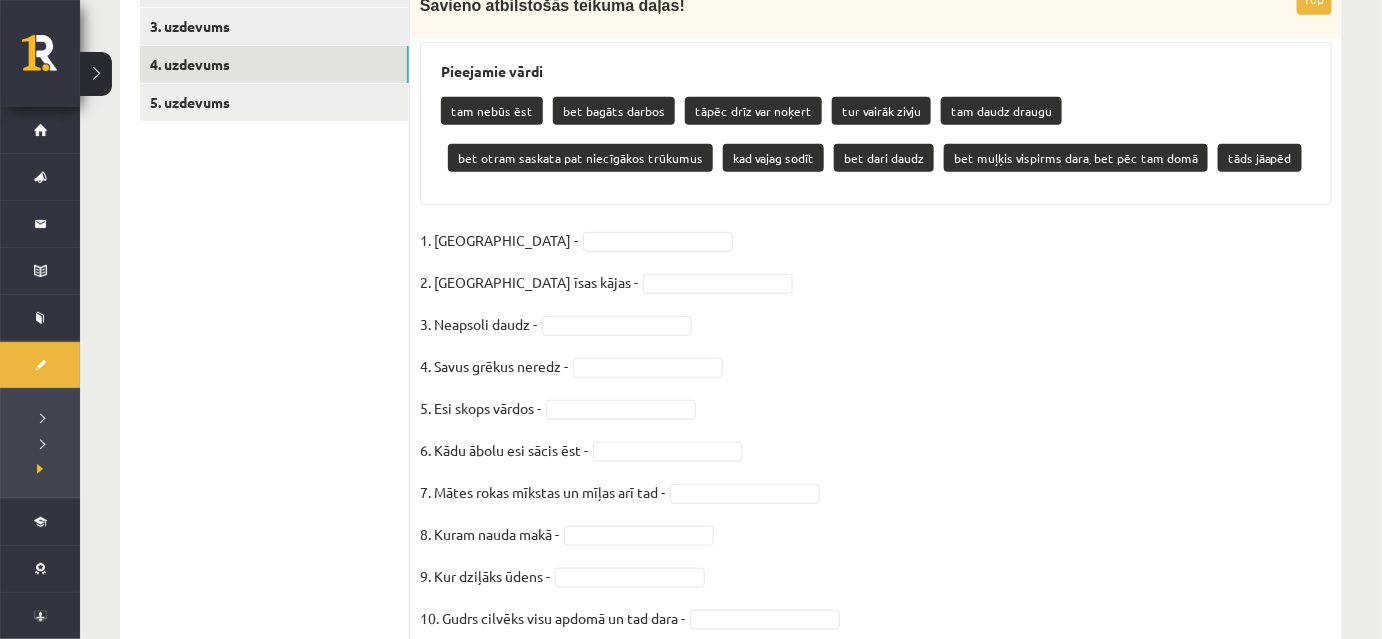 scroll, scrollTop: 151, scrollLeft: 0, axis: vertical 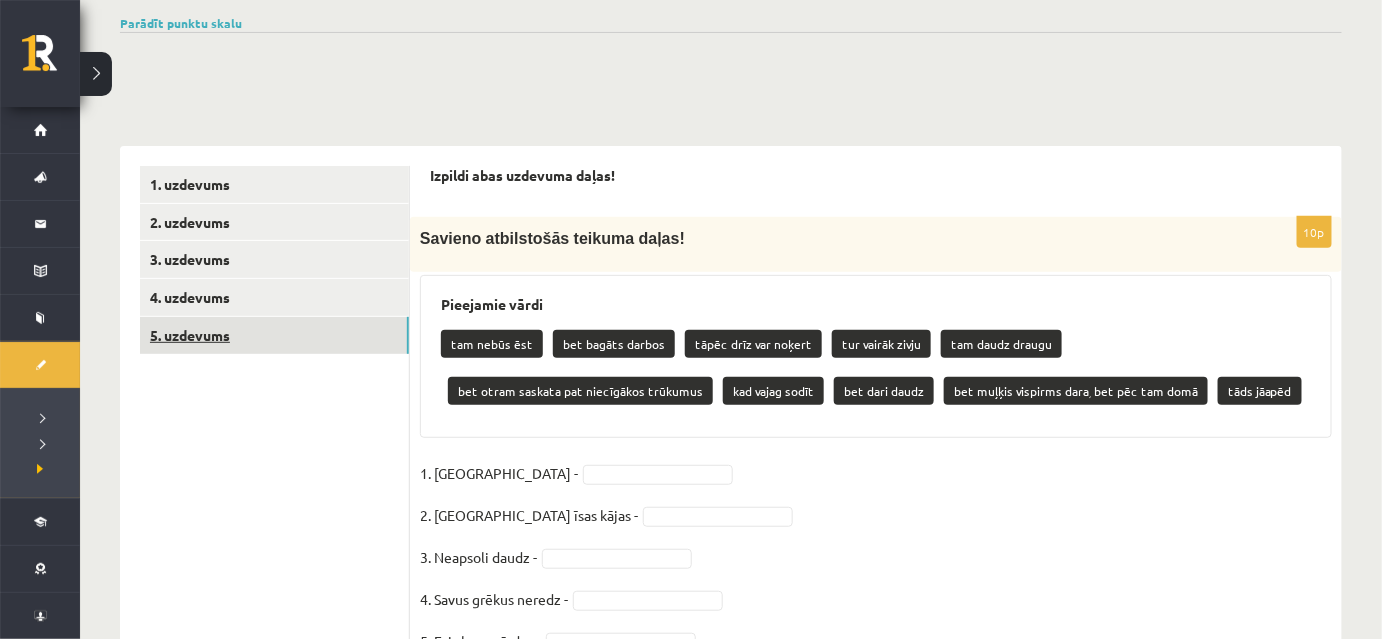 click on "5. uzdevums" at bounding box center (274, 335) 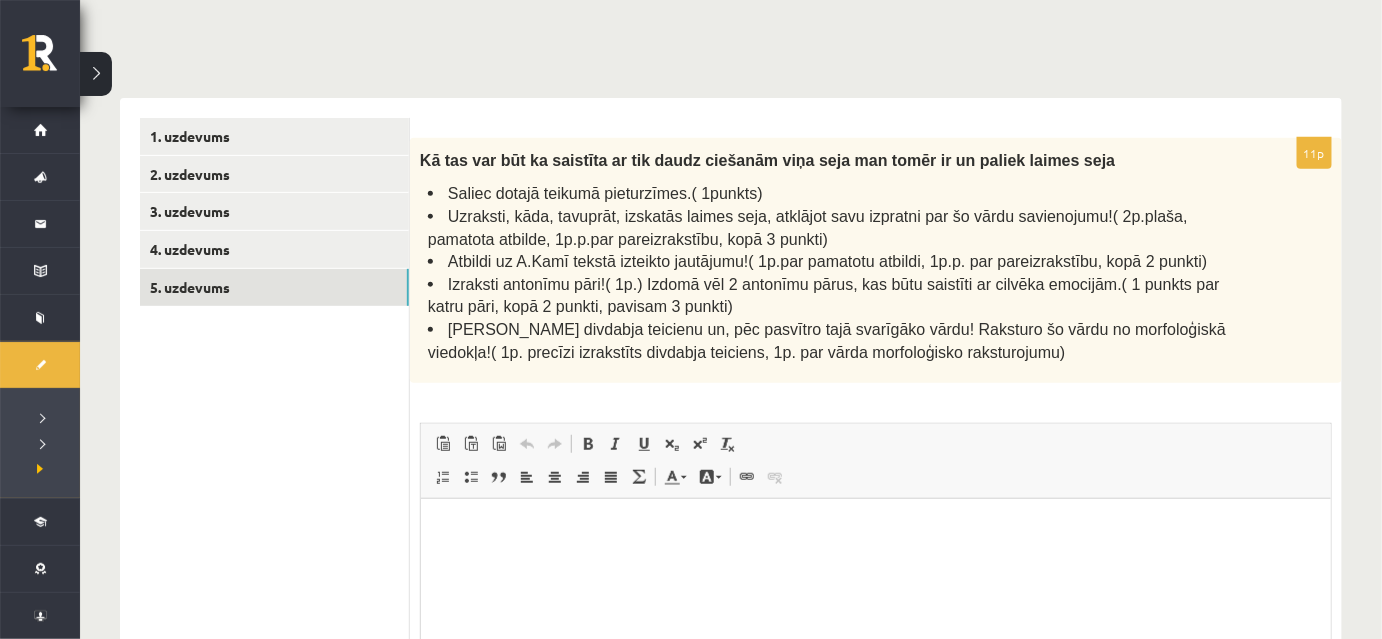 scroll, scrollTop: 242, scrollLeft: 0, axis: vertical 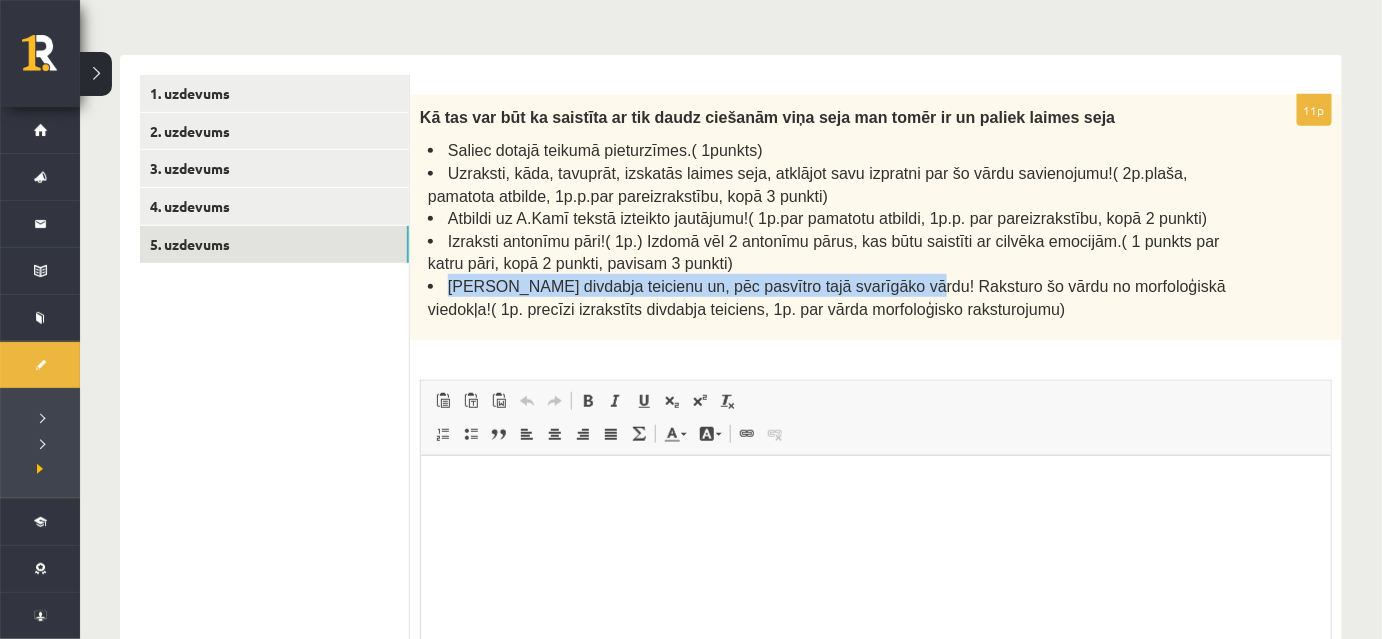 drag, startPoint x: 443, startPoint y: 282, endPoint x: 853, endPoint y: 291, distance: 410.09875 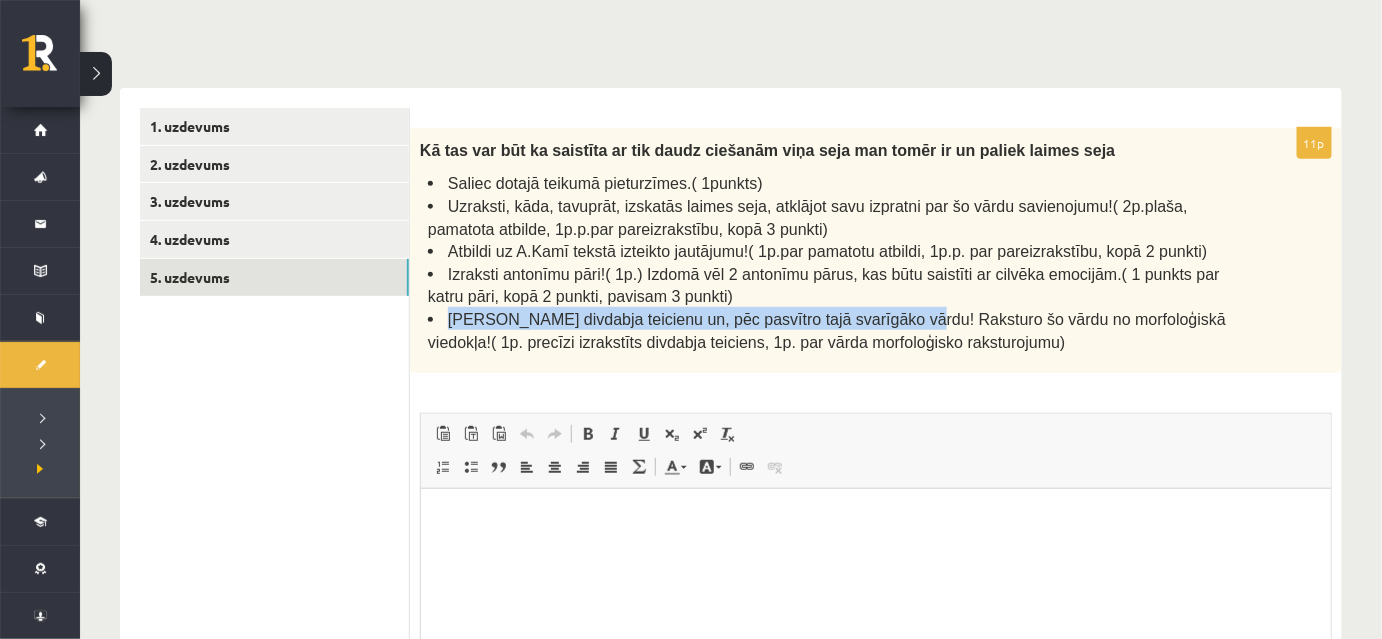 scroll, scrollTop: 92, scrollLeft: 0, axis: vertical 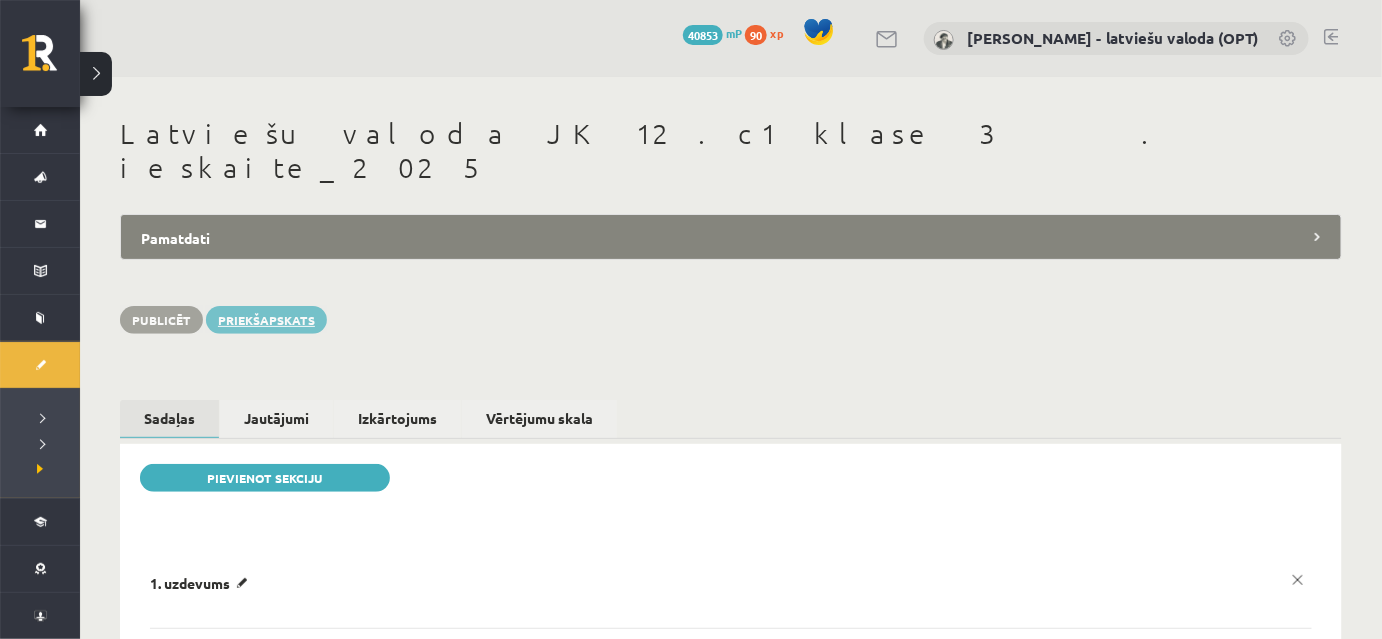 click on "Priekšapskats" at bounding box center (266, 320) 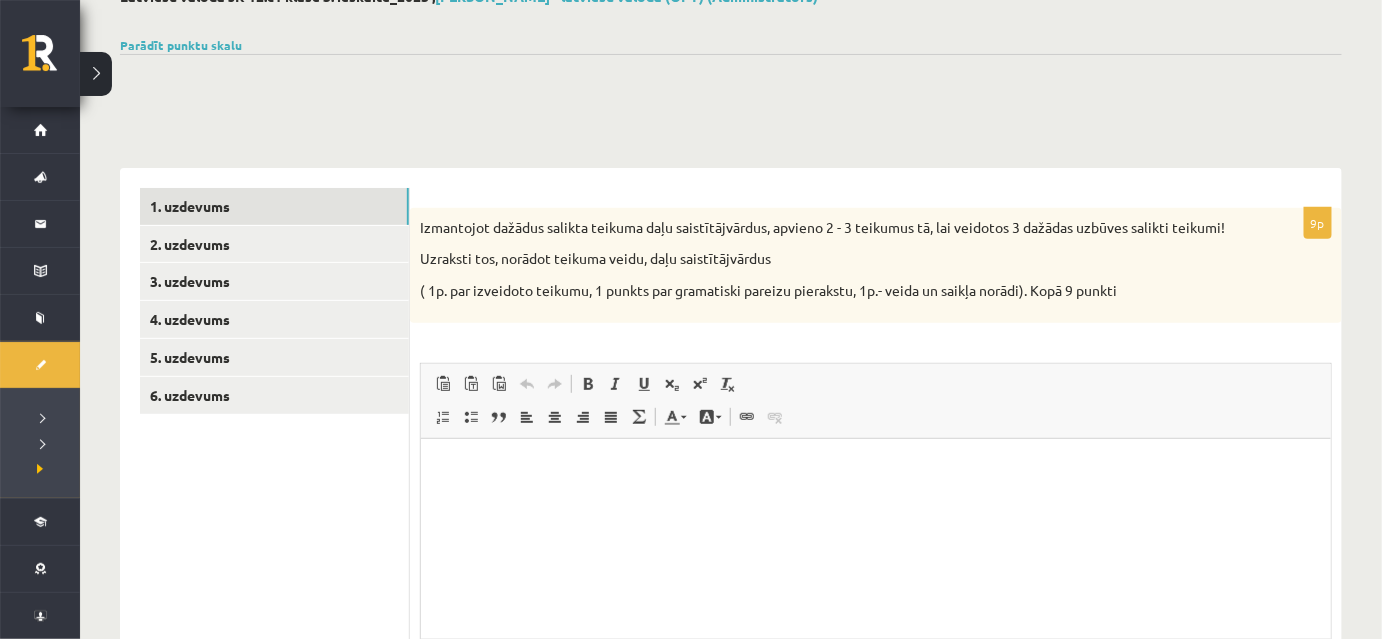 scroll, scrollTop: 0, scrollLeft: 0, axis: both 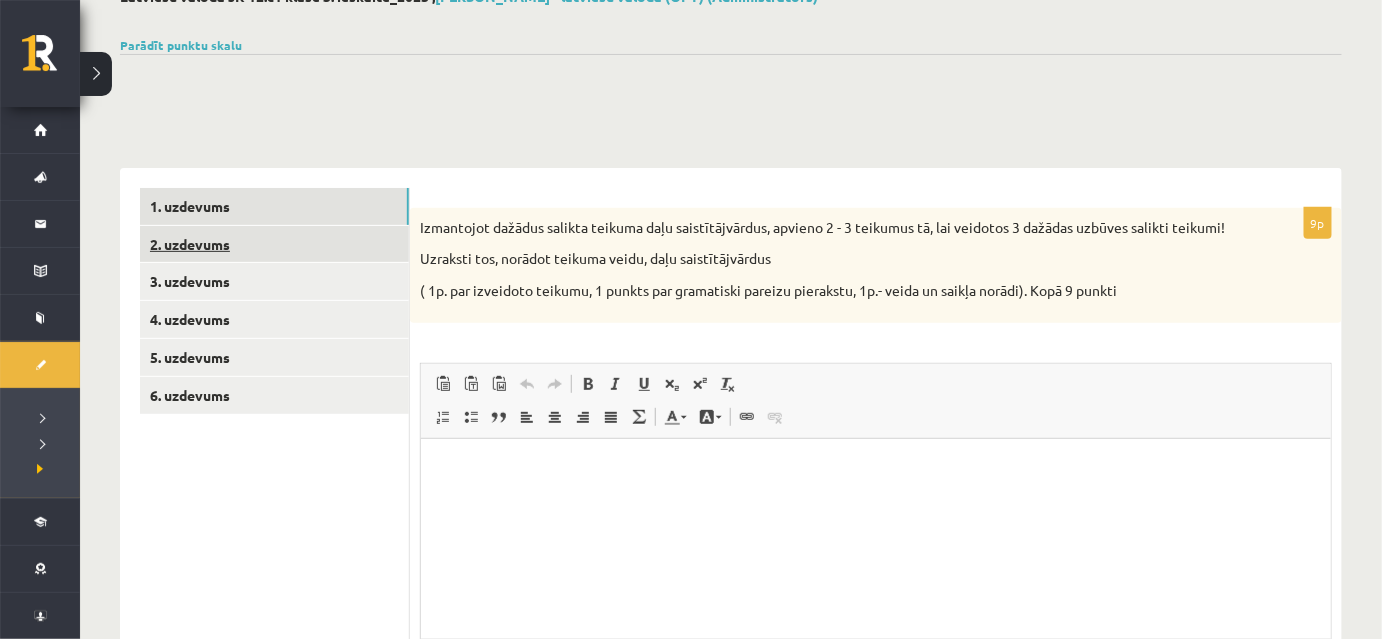 click on "2. uzdevums" at bounding box center (274, 244) 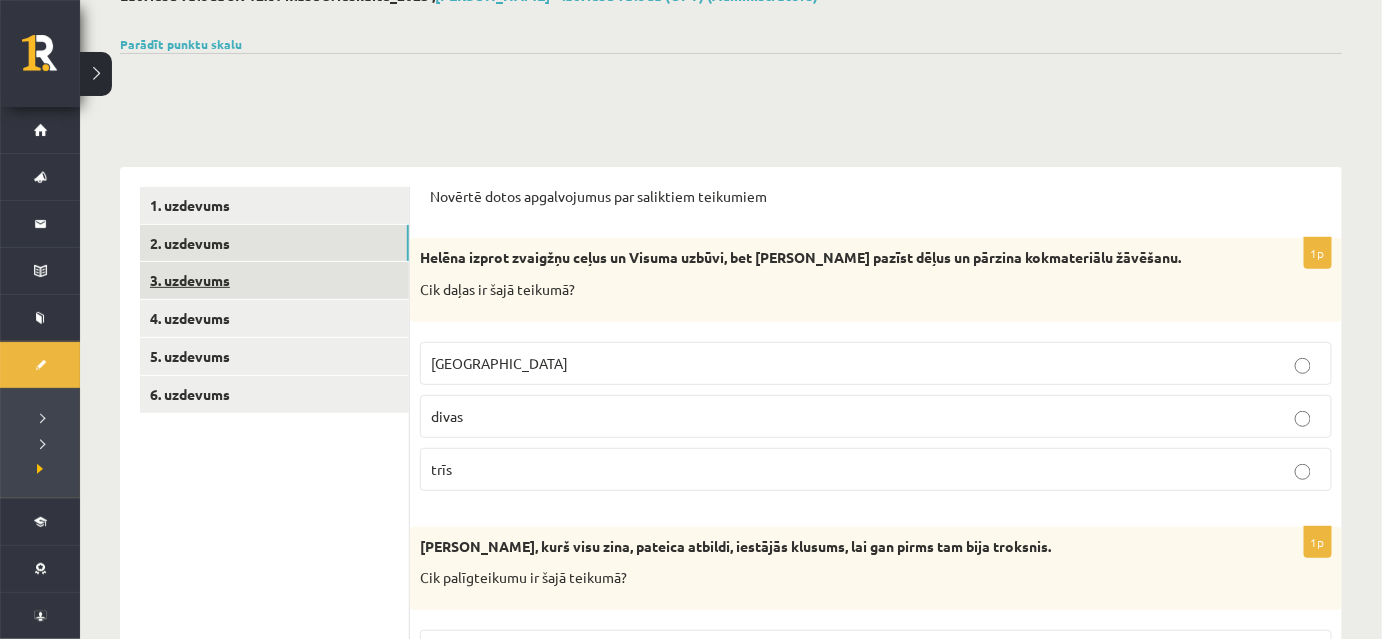 scroll, scrollTop: 272, scrollLeft: 0, axis: vertical 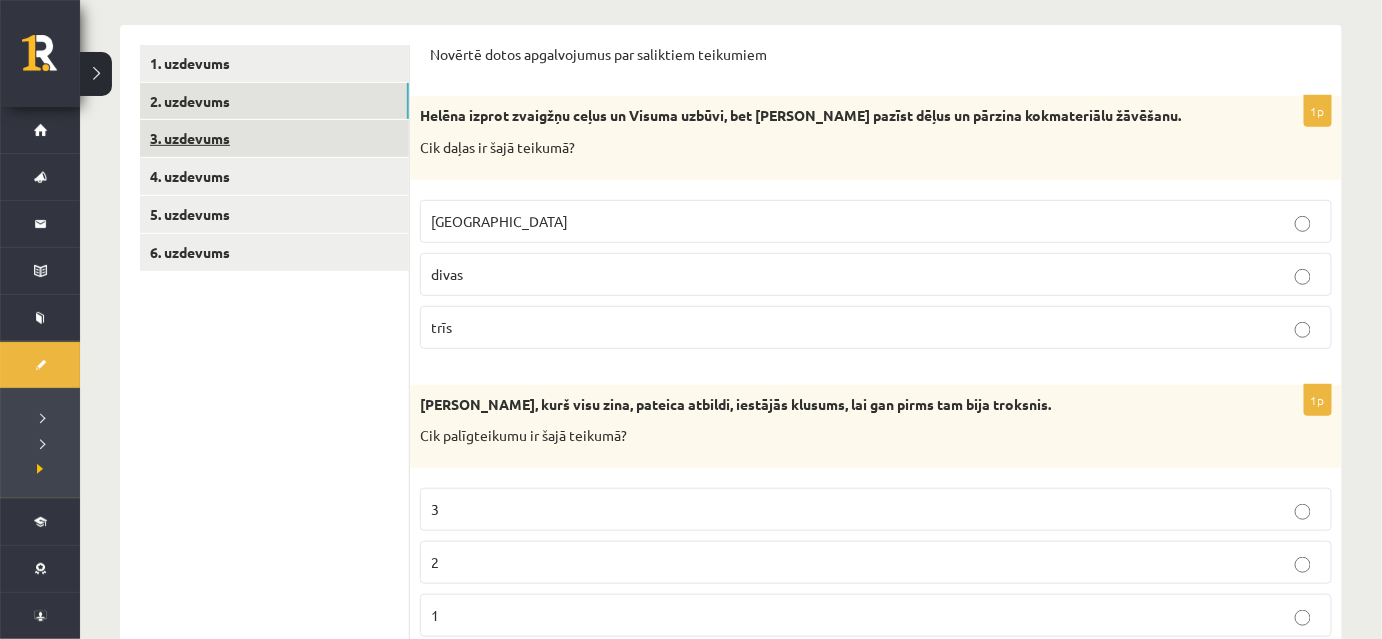 click on "3. uzdevums" at bounding box center (274, 138) 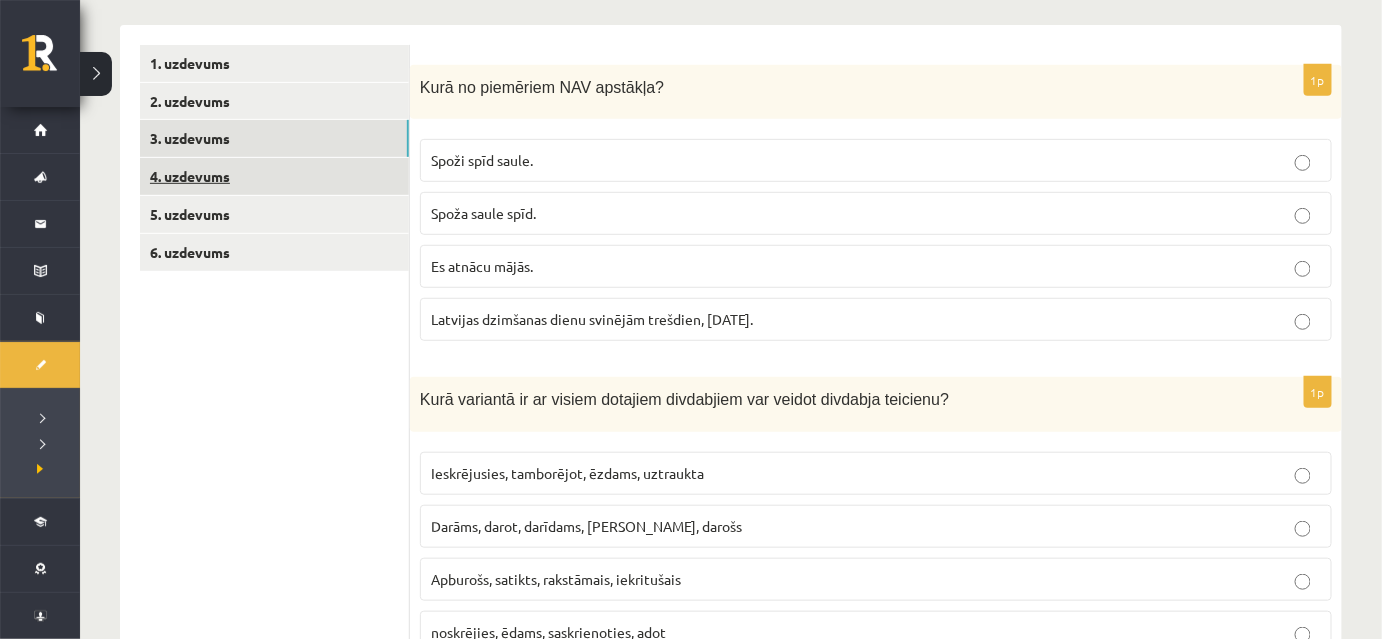 scroll, scrollTop: 0, scrollLeft: 0, axis: both 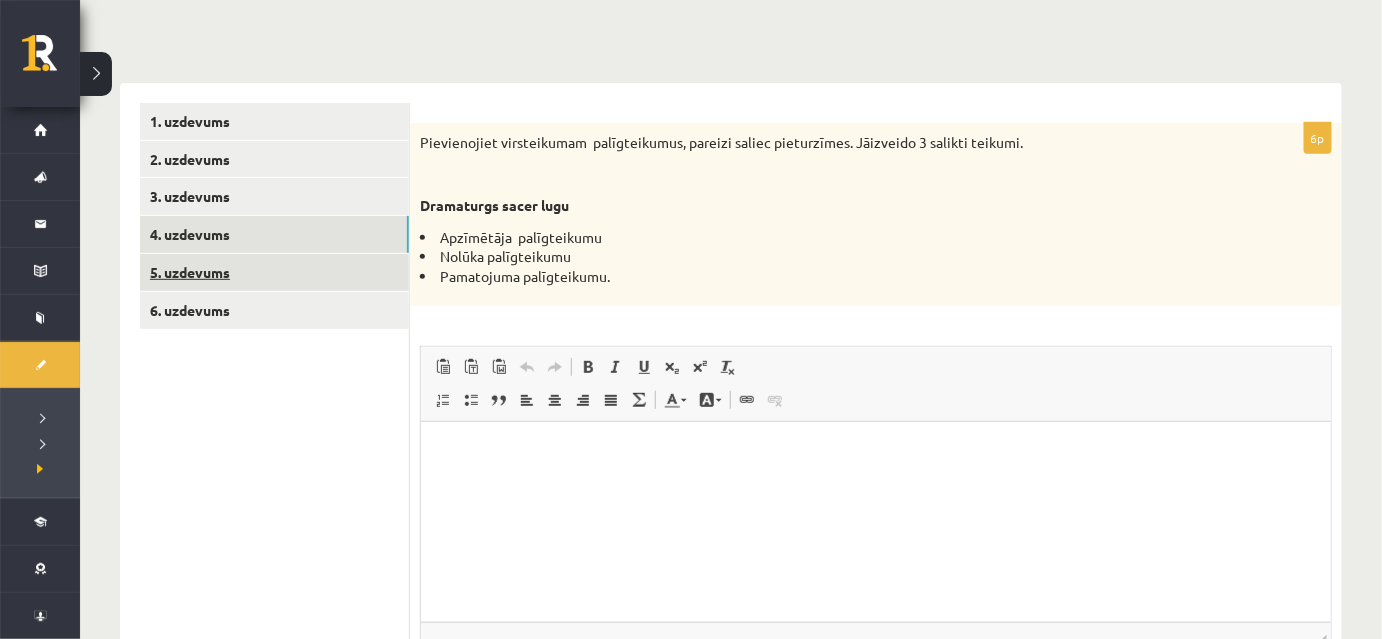 click on "5. uzdevums" at bounding box center [274, 272] 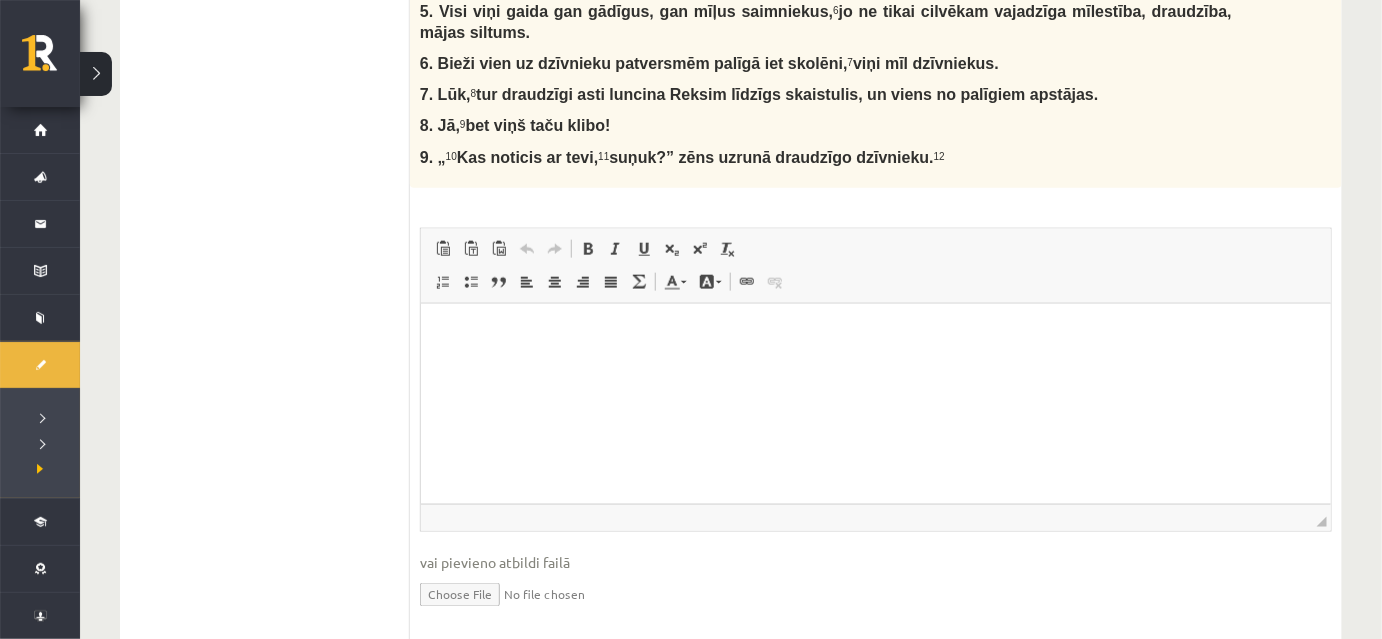 scroll, scrollTop: 305, scrollLeft: 0, axis: vertical 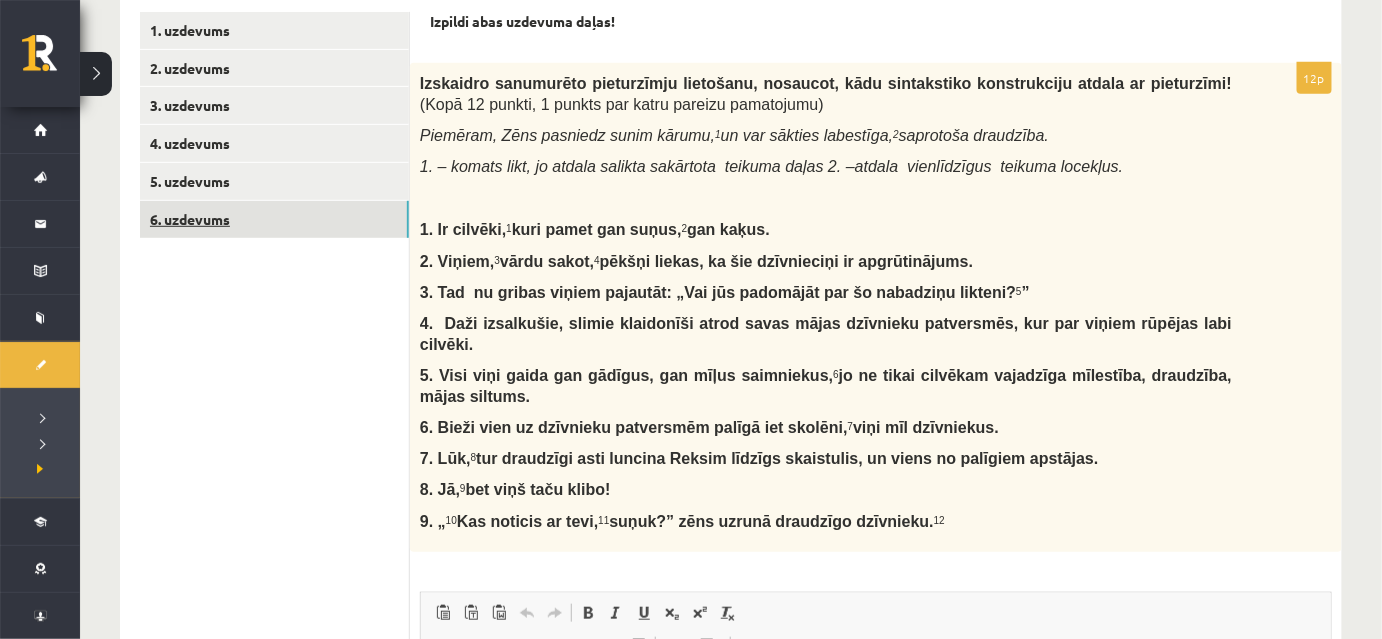 click on "6. uzdevums" at bounding box center [274, 219] 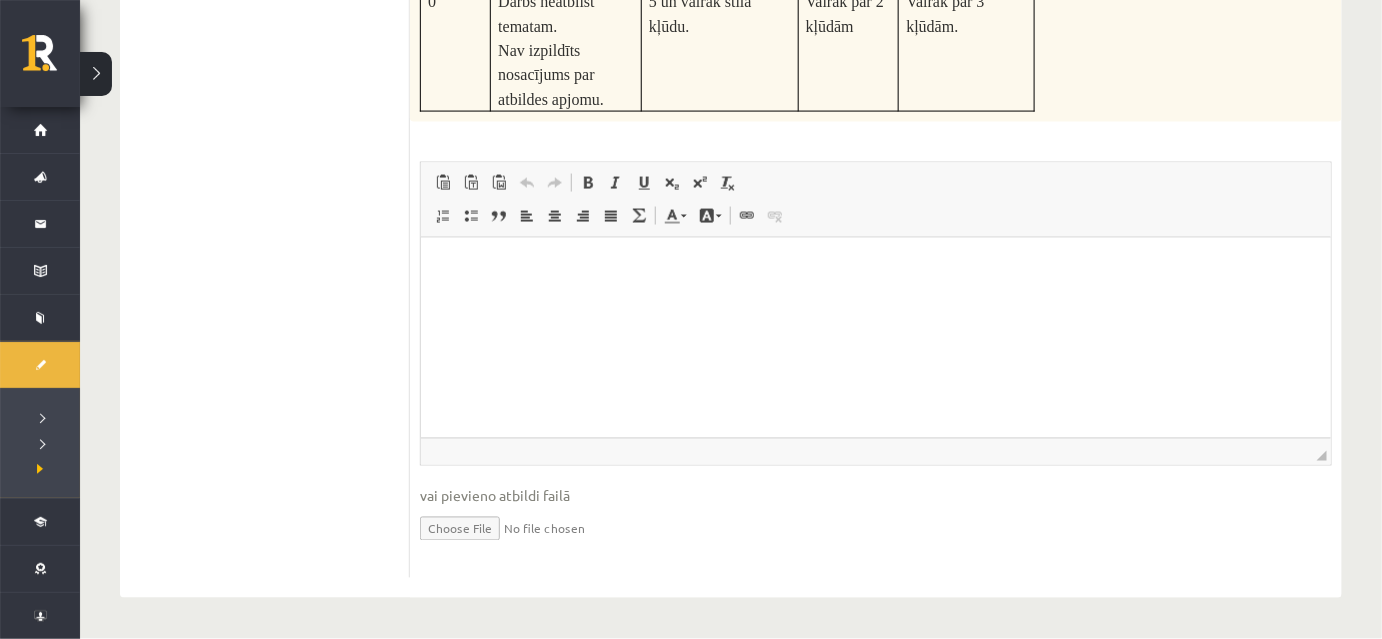 scroll, scrollTop: 1036, scrollLeft: 0, axis: vertical 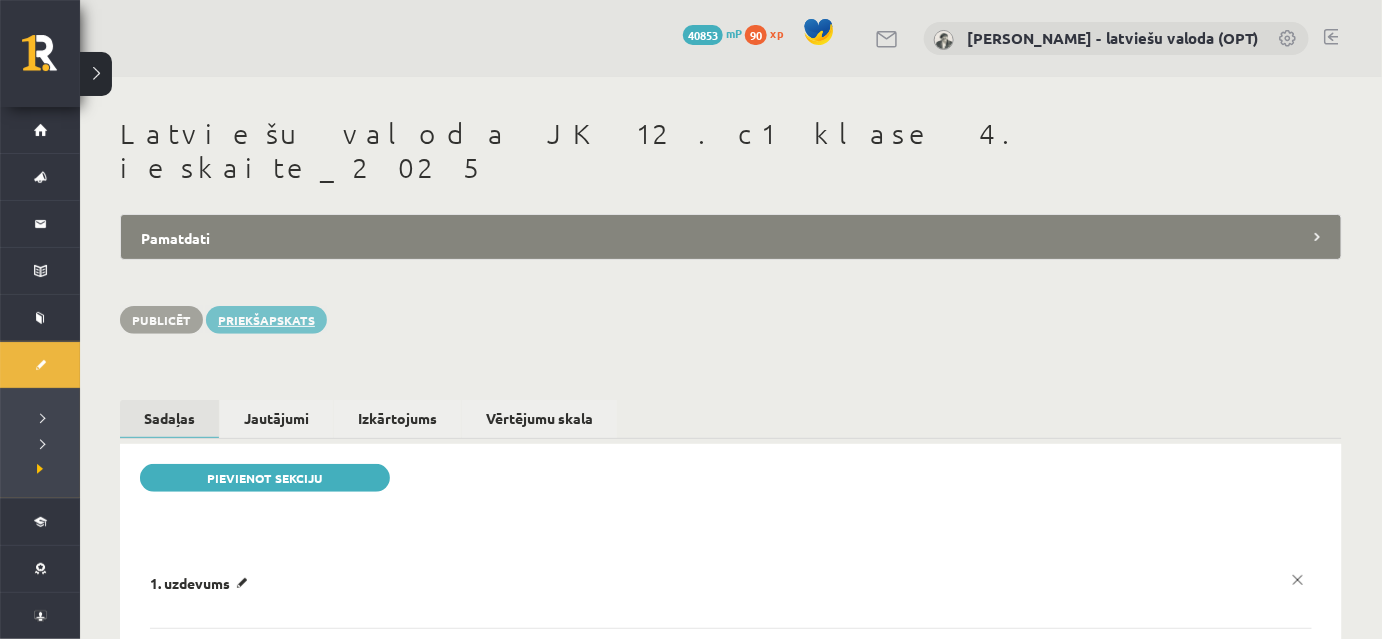 click on "Priekšapskats" at bounding box center (266, 320) 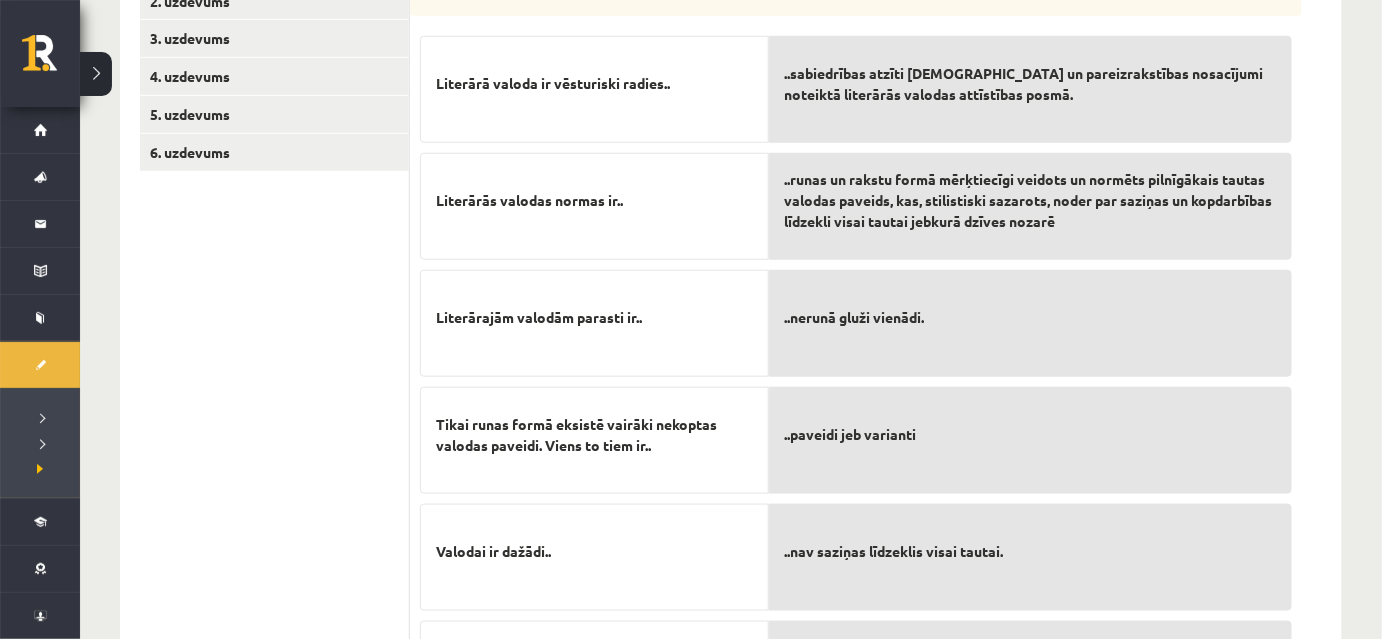 scroll, scrollTop: 229, scrollLeft: 0, axis: vertical 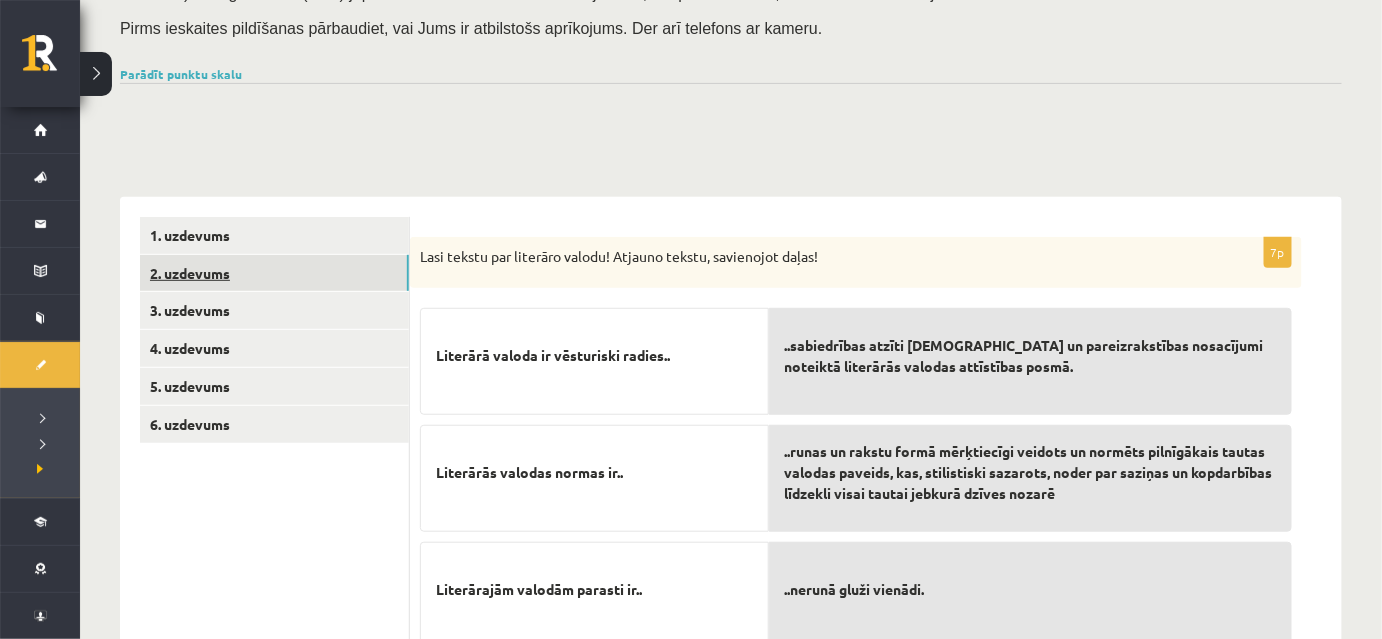 click on "2. uzdevums" at bounding box center (274, 273) 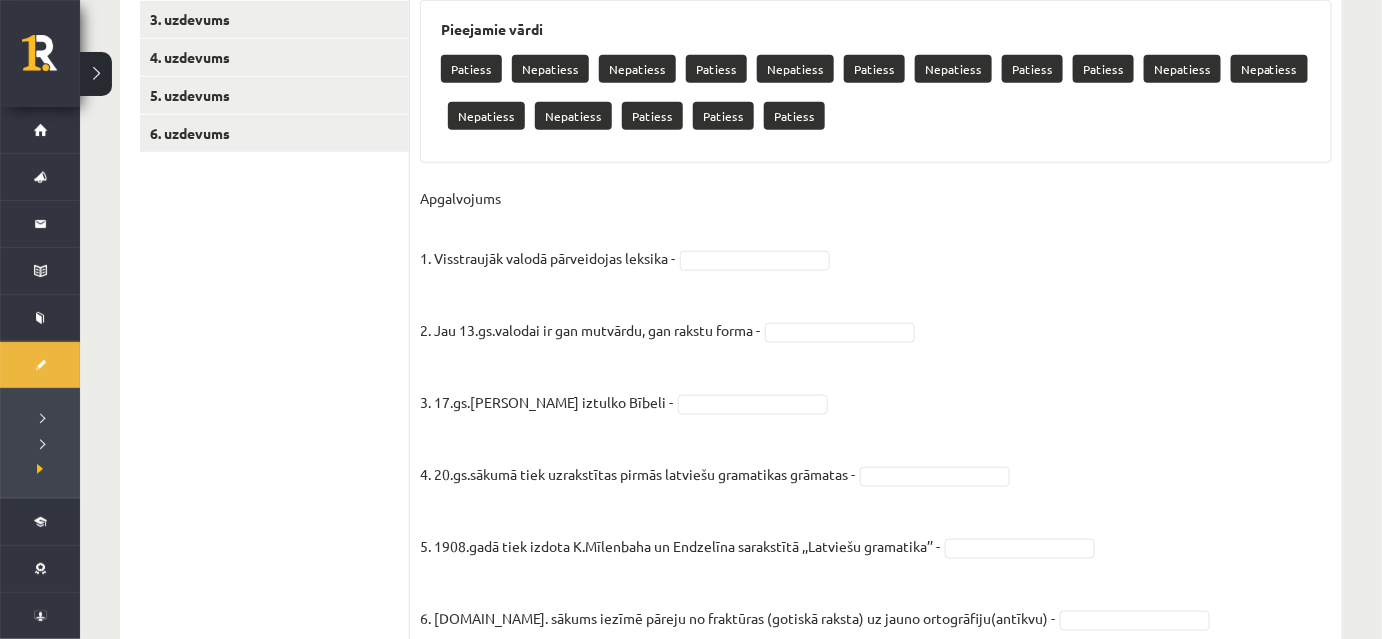 scroll, scrollTop: 338, scrollLeft: 0, axis: vertical 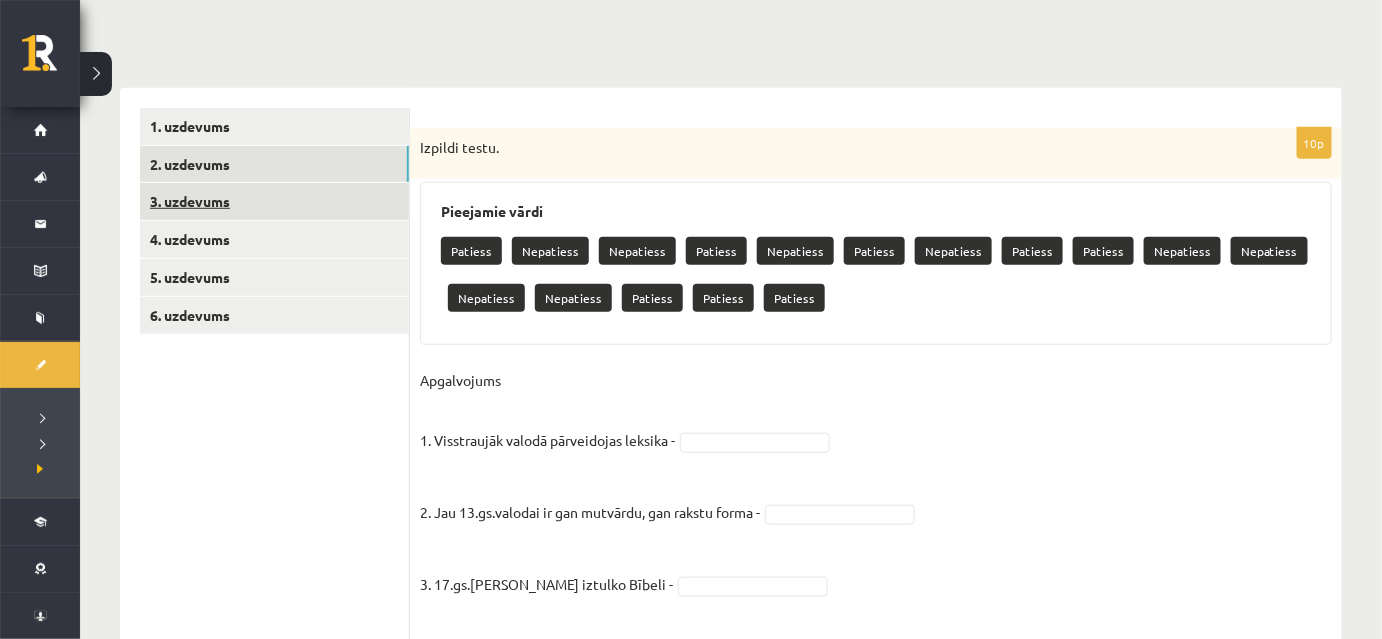 click on "3. uzdevums" at bounding box center (274, 201) 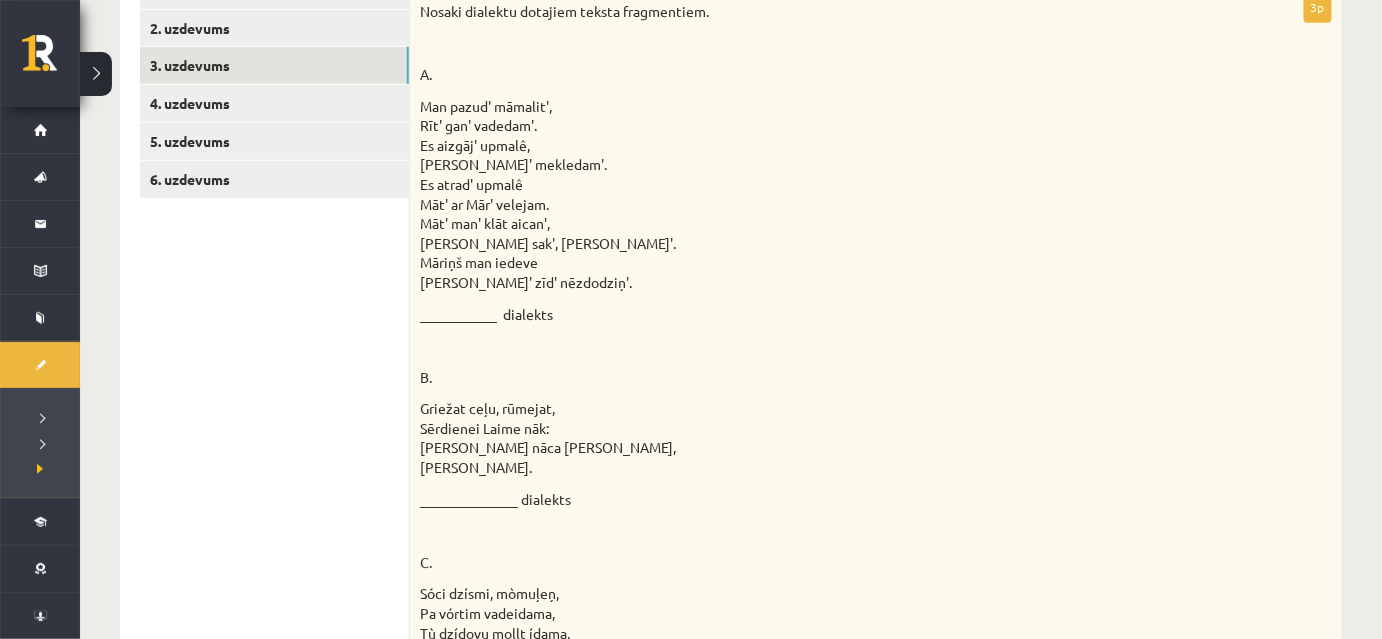 scroll, scrollTop: 429, scrollLeft: 0, axis: vertical 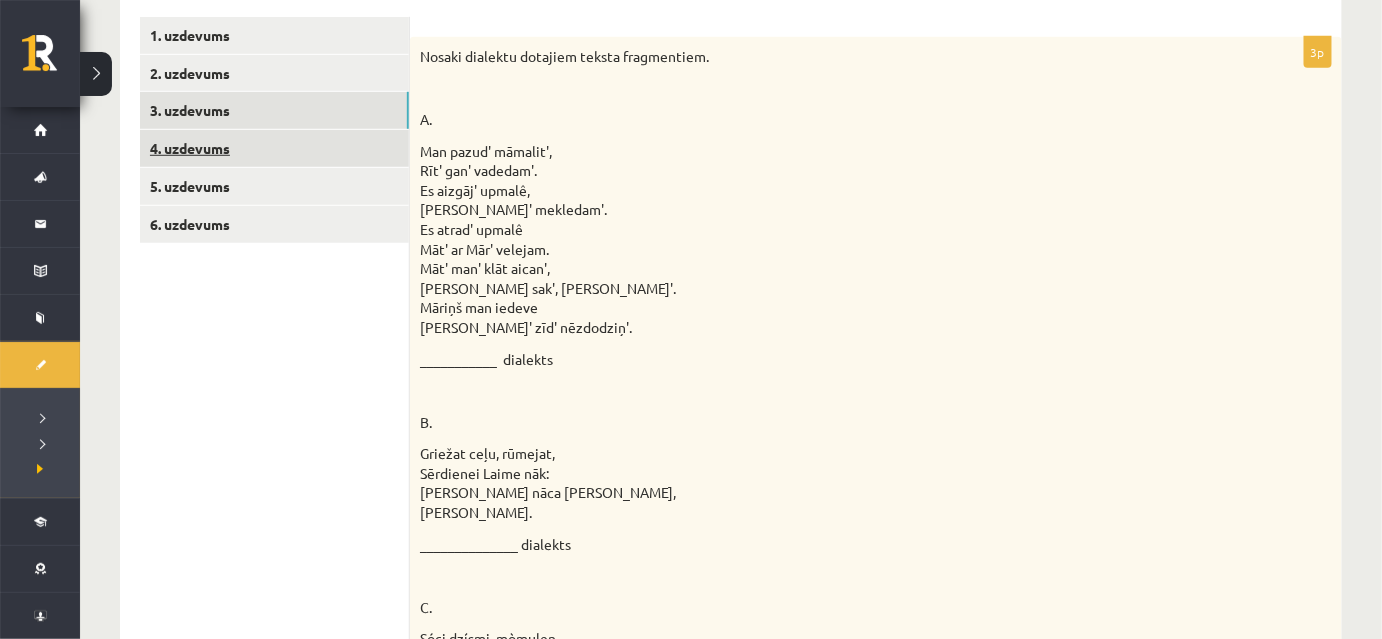 click on "4. uzdevums" at bounding box center (274, 148) 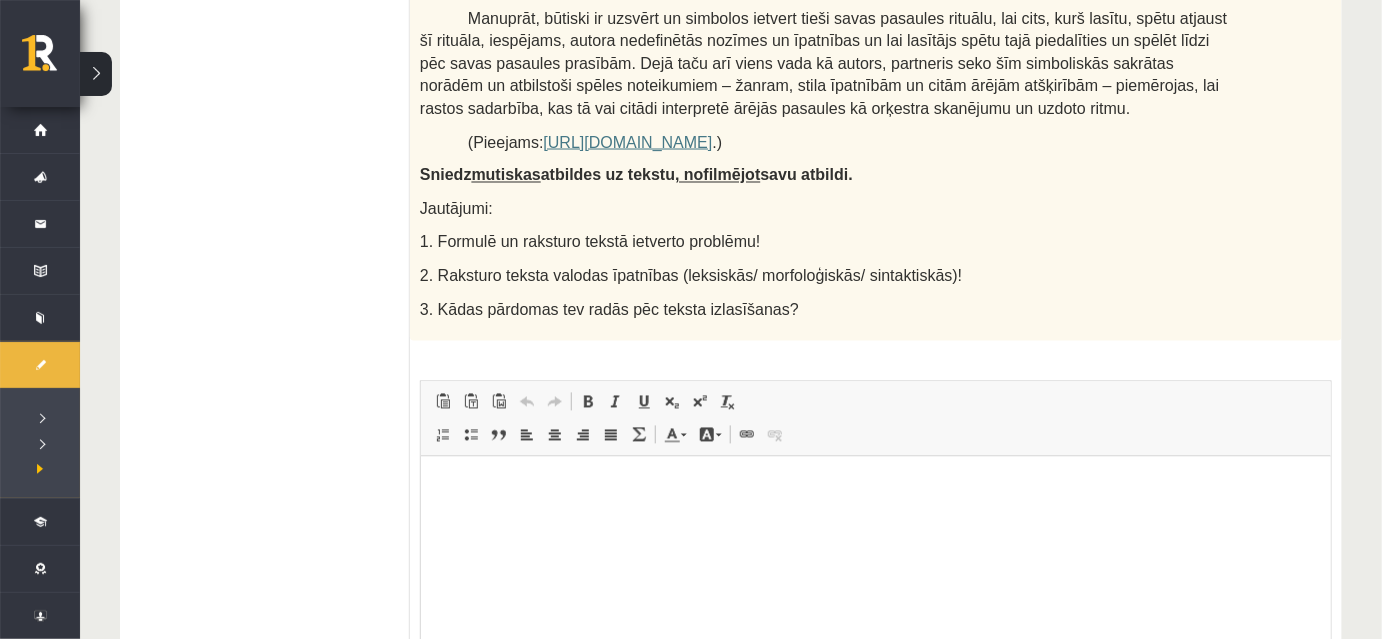 scroll, scrollTop: 975, scrollLeft: 0, axis: vertical 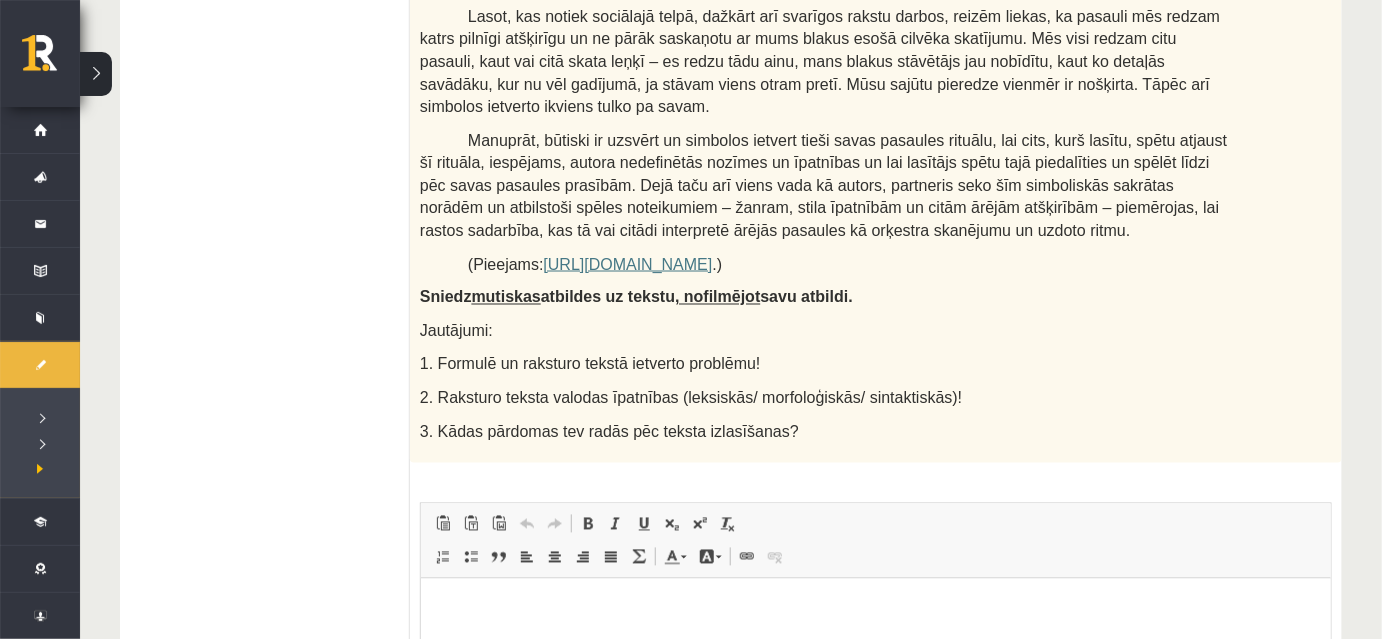 click on "Sniedz  mutiskas  atbildes uz tekstu , nofilmējot  savu atbildi." at bounding box center (636, 297) 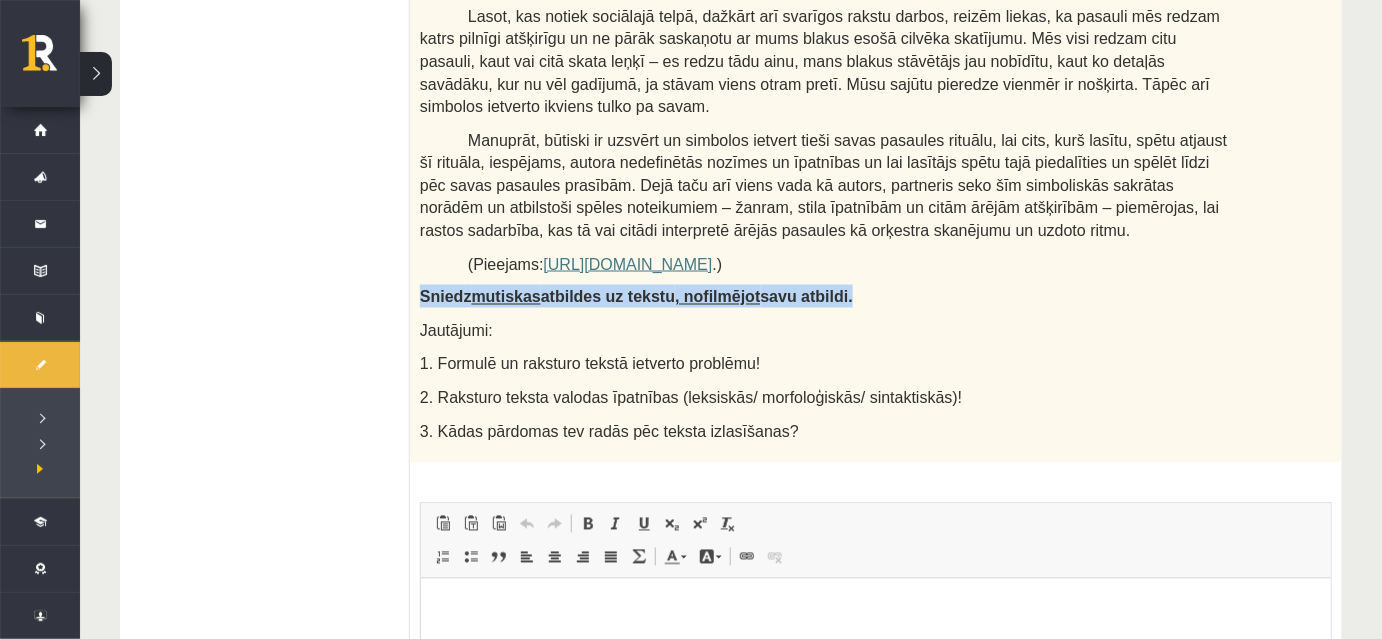 drag, startPoint x: 421, startPoint y: 240, endPoint x: 823, endPoint y: 242, distance: 402.00497 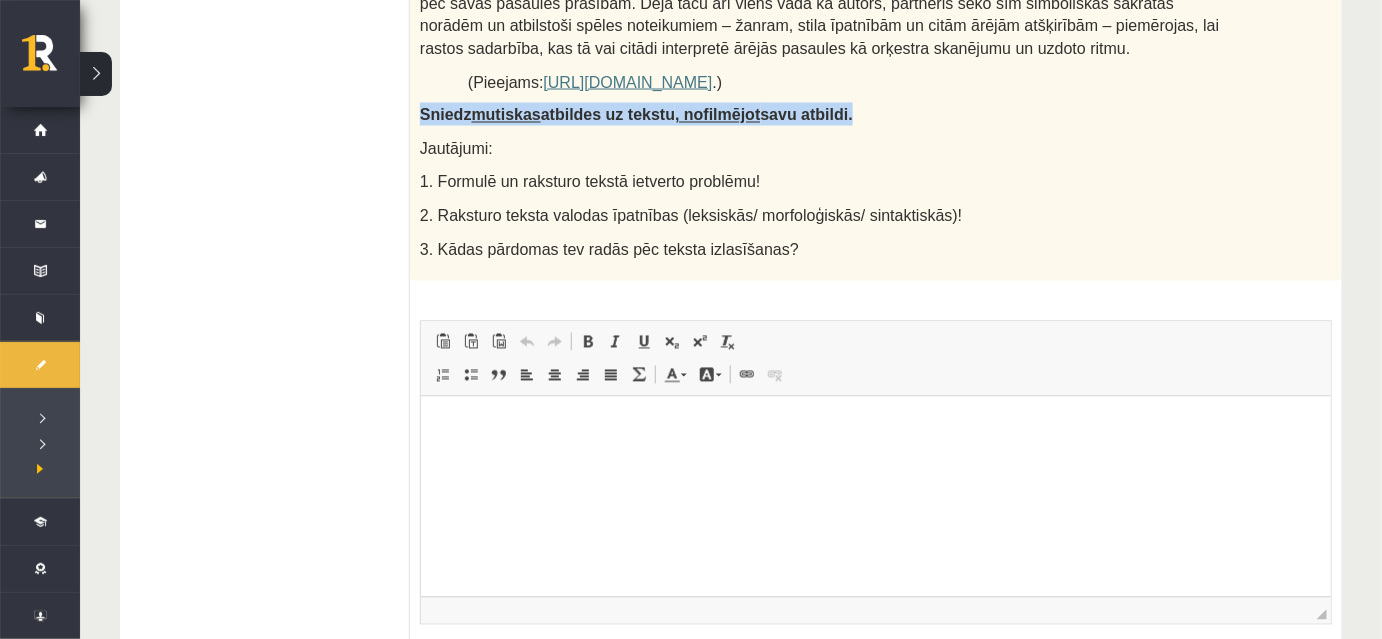 scroll, scrollTop: 975, scrollLeft: 0, axis: vertical 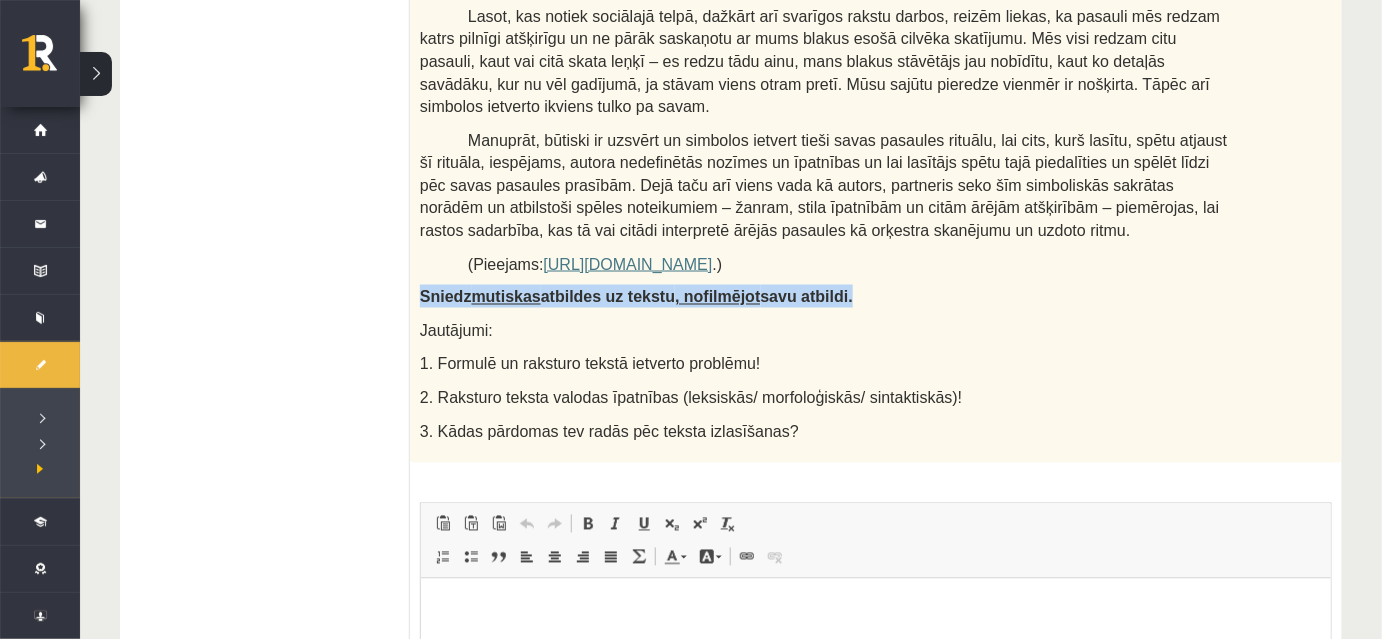 copy on "Sniedz  mutiskas  atbildes uz tekstu , nofilmējot  savu atbildi." 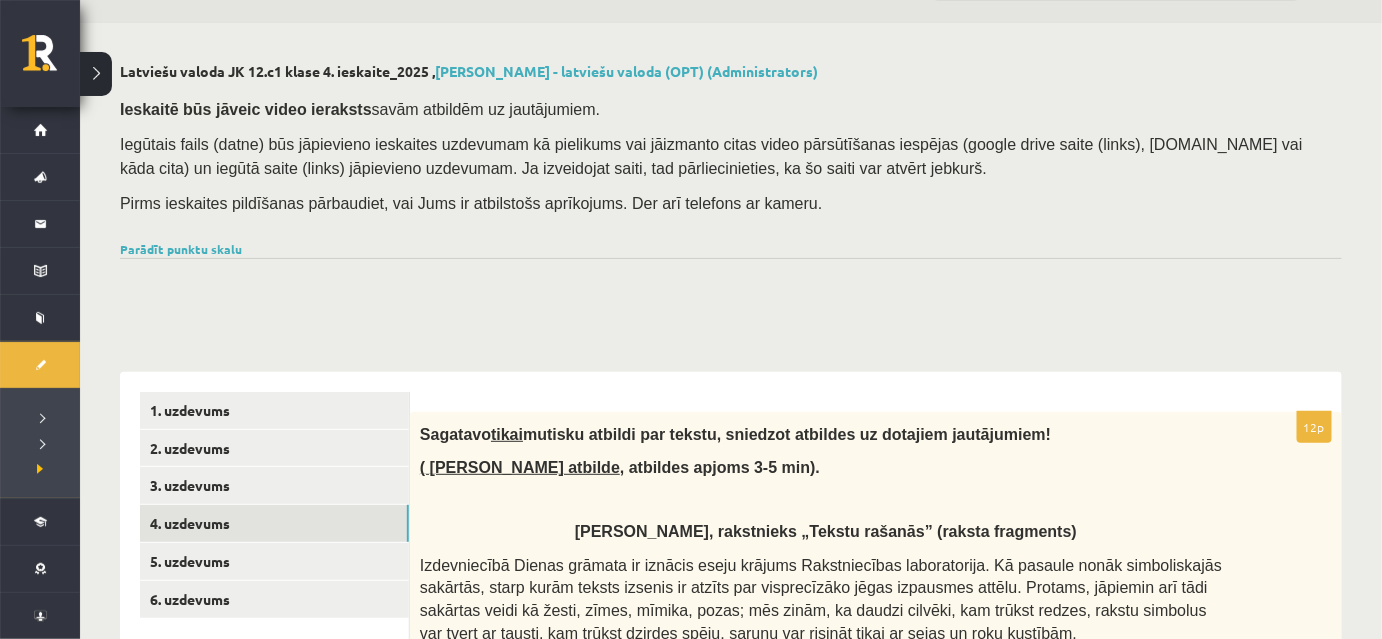 scroll, scrollTop: 0, scrollLeft: 0, axis: both 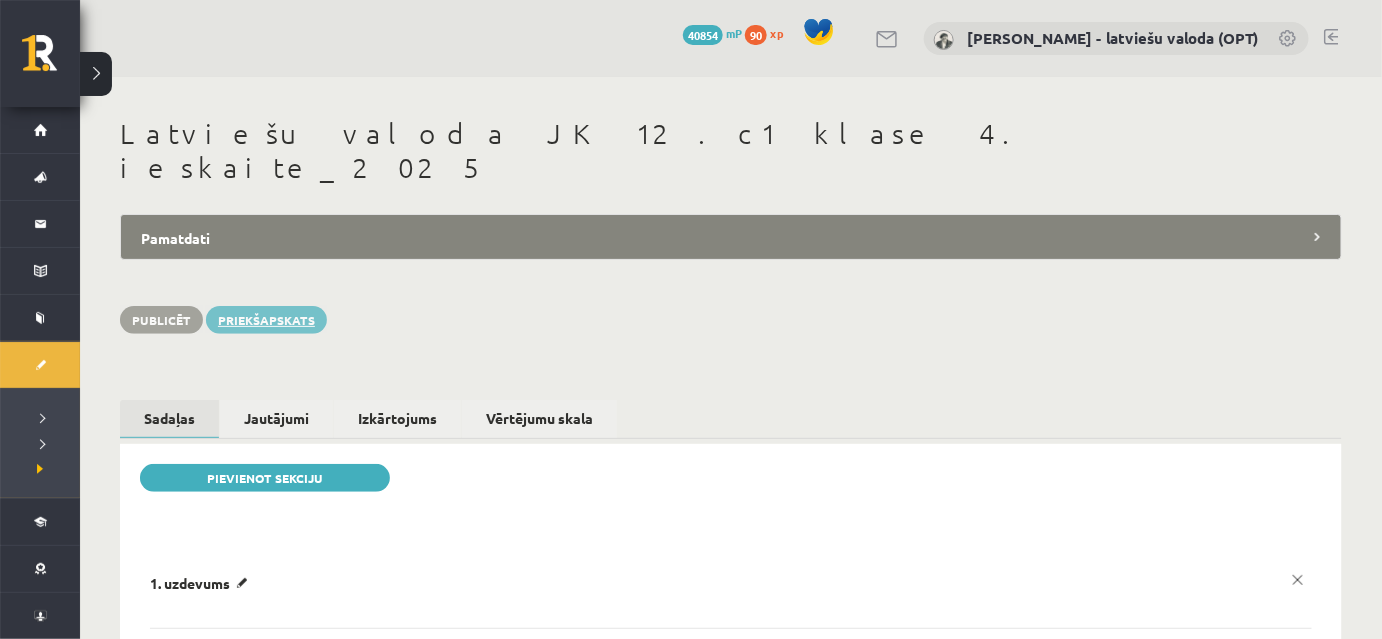 click on "Priekšapskats" at bounding box center [266, 320] 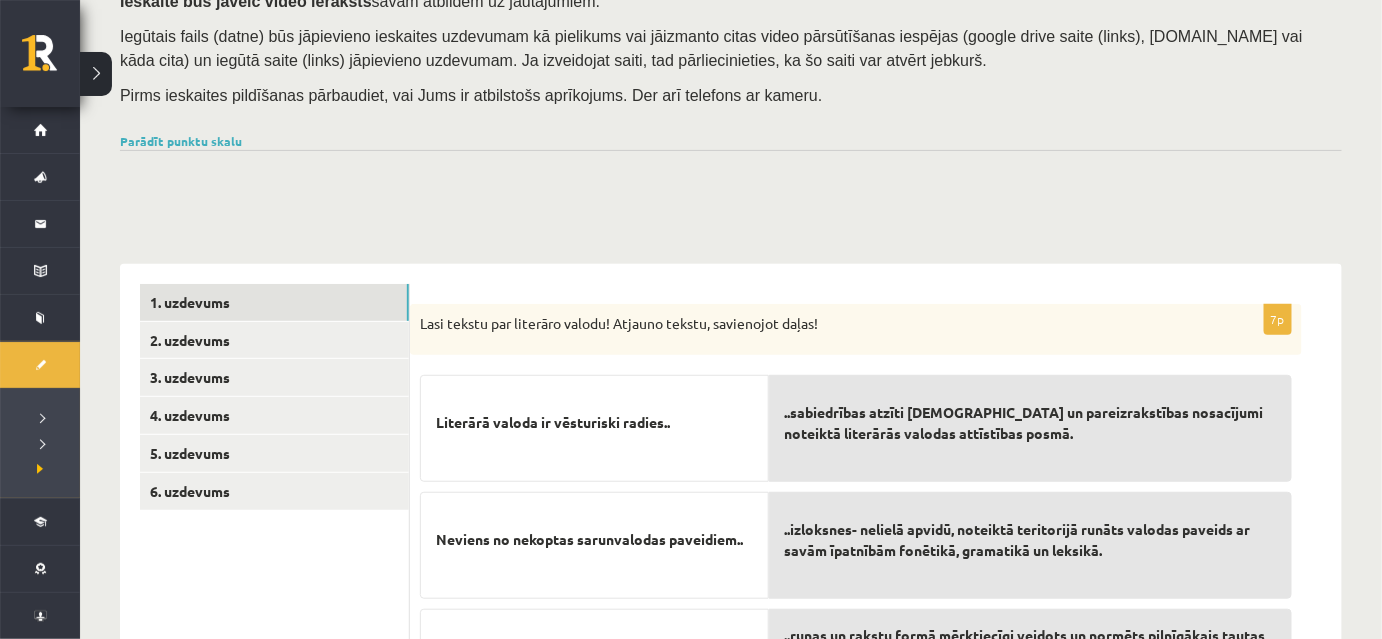 scroll, scrollTop: 363, scrollLeft: 0, axis: vertical 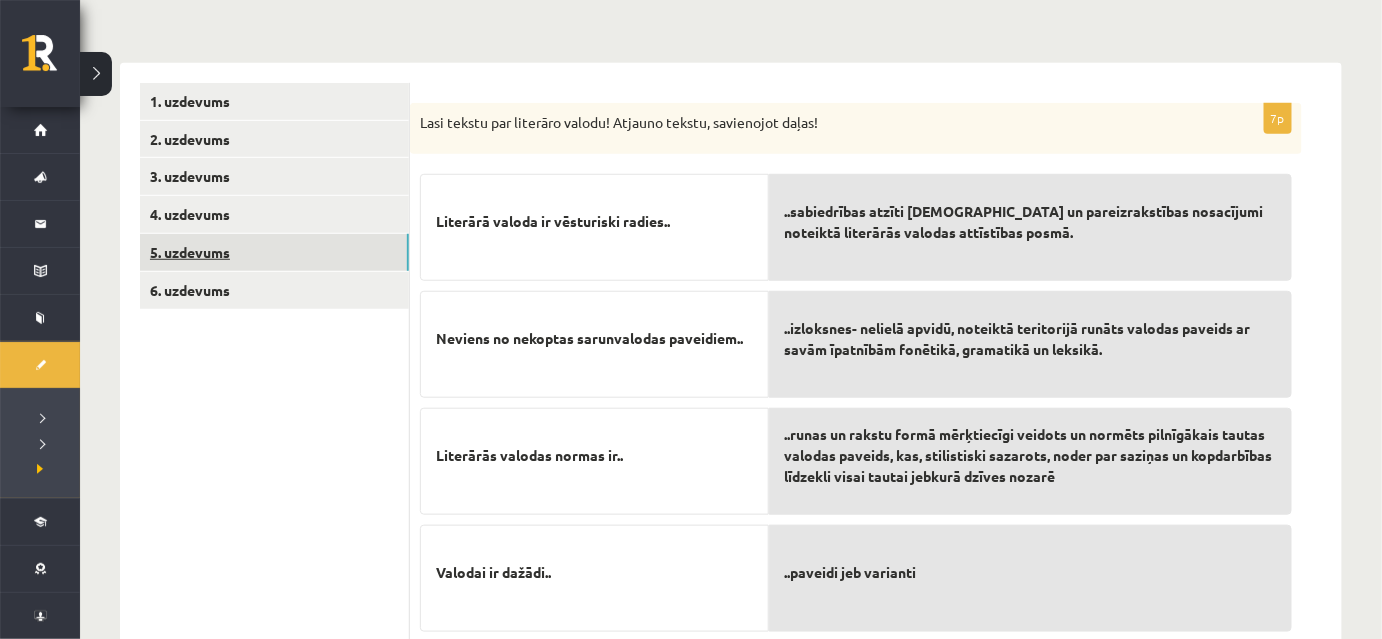 click on "5. uzdevums" at bounding box center [274, 252] 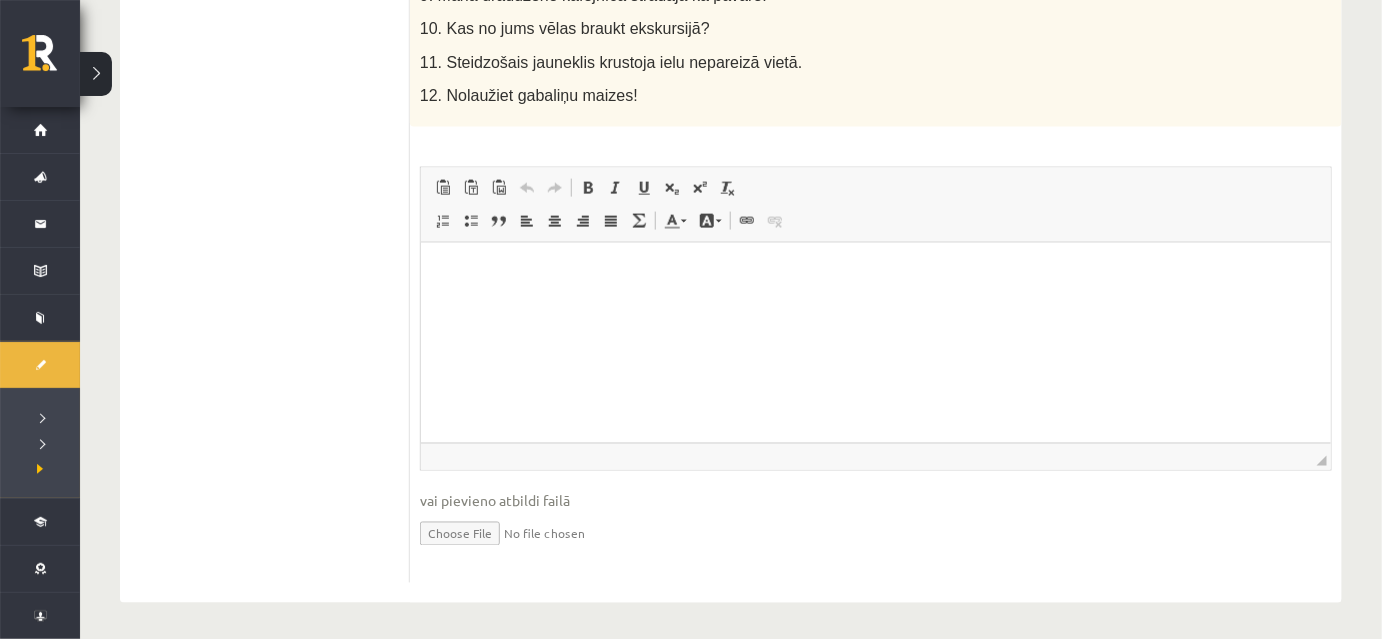 scroll, scrollTop: 393, scrollLeft: 0, axis: vertical 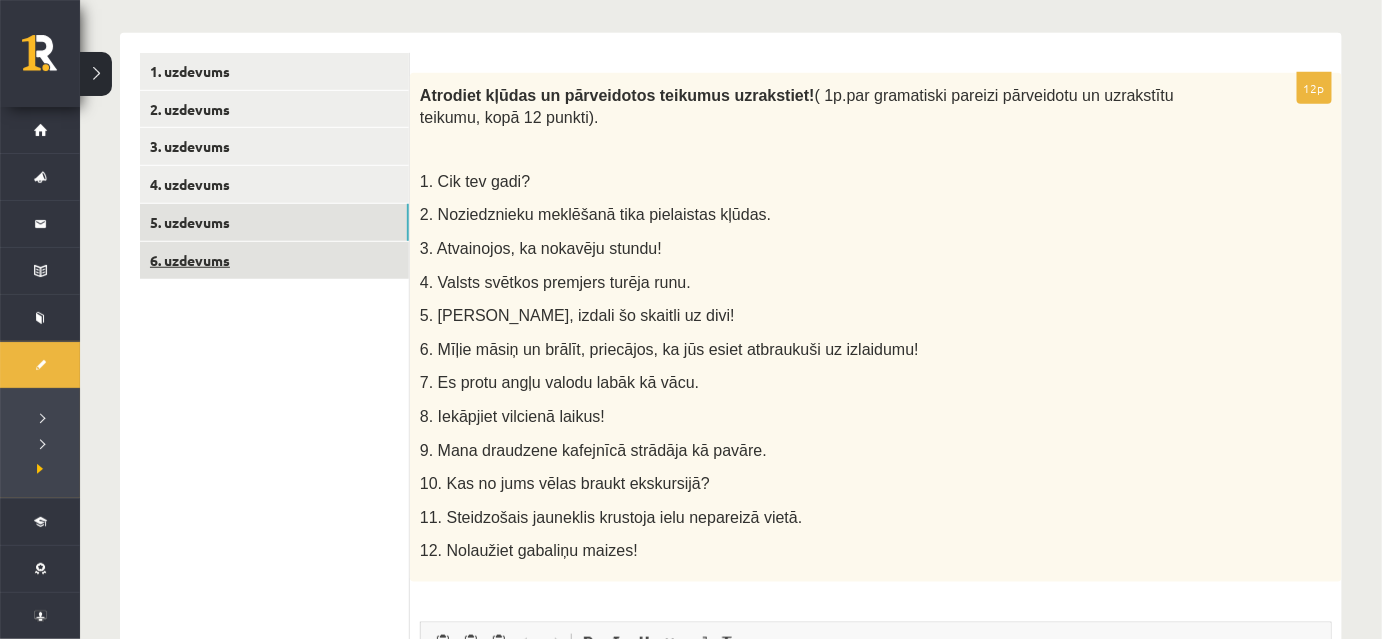click on "6. uzdevums" at bounding box center [274, 260] 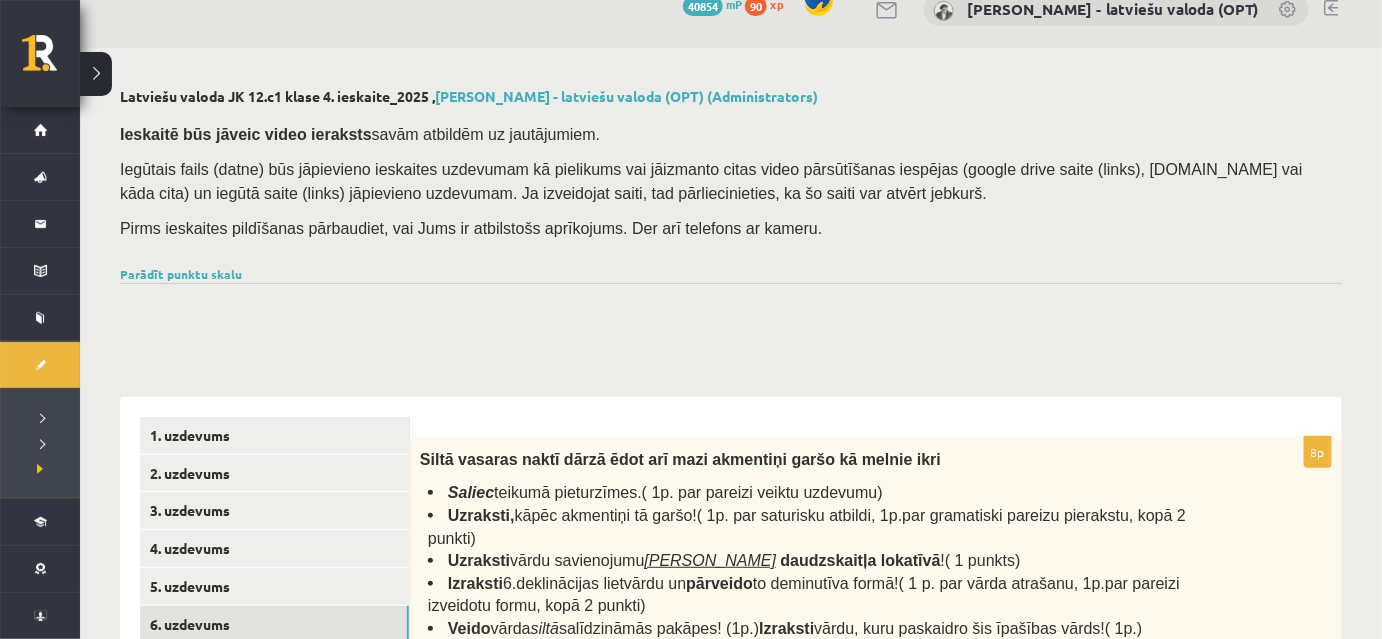 scroll, scrollTop: 0, scrollLeft: 0, axis: both 